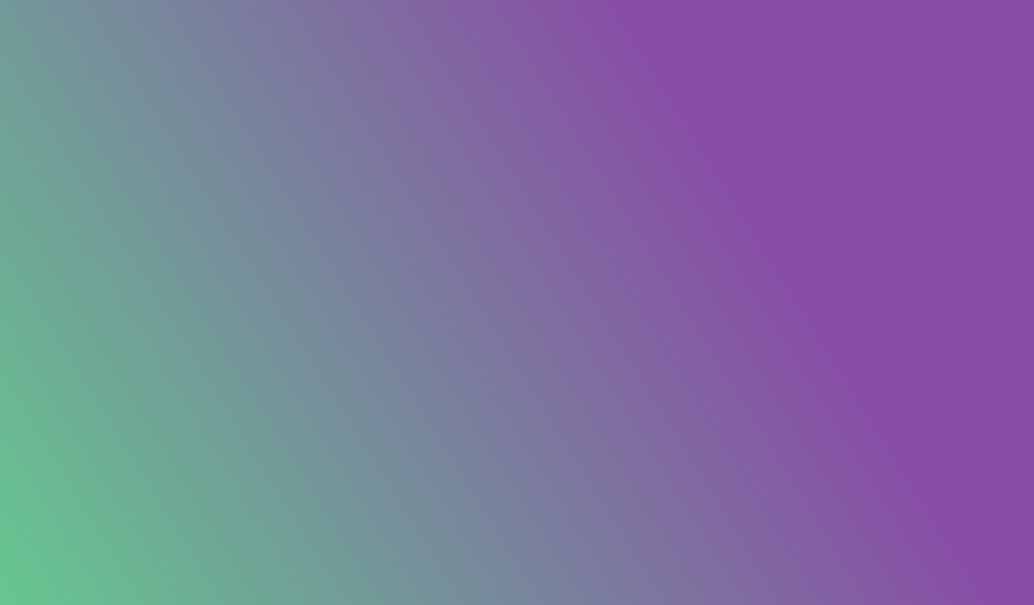 scroll, scrollTop: 0, scrollLeft: 0, axis: both 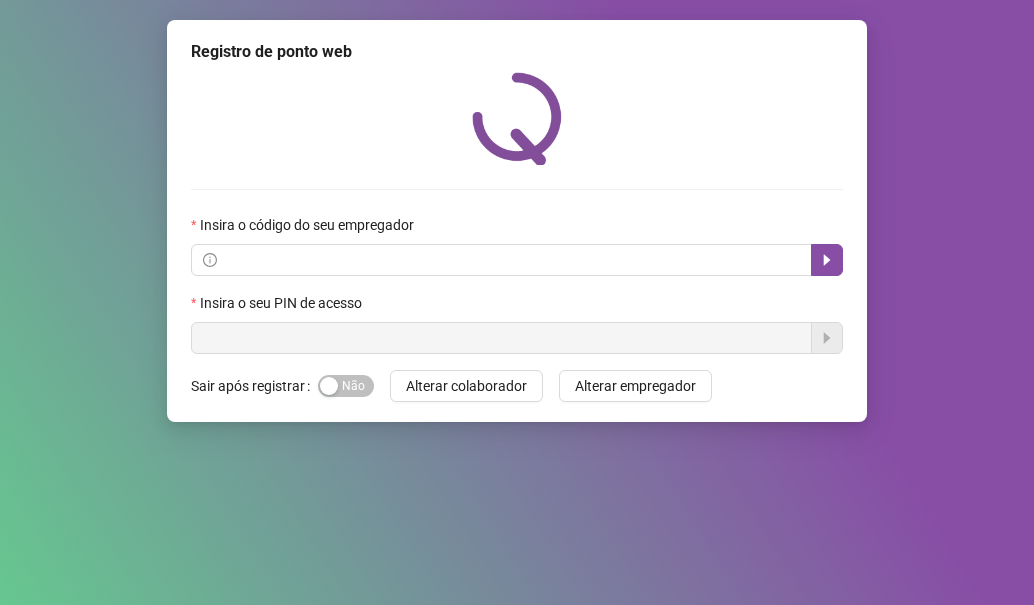 click on "Insira o código do seu empregador" at bounding box center [517, 229] 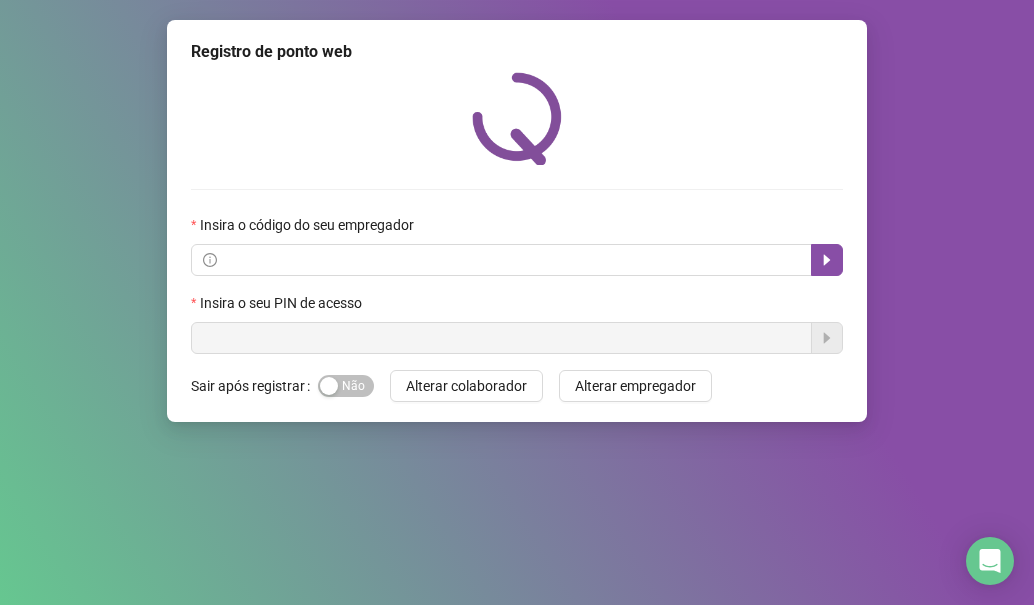 click on "Insira o código do seu empregador Insira o seu PIN de acesso" at bounding box center [517, 284] 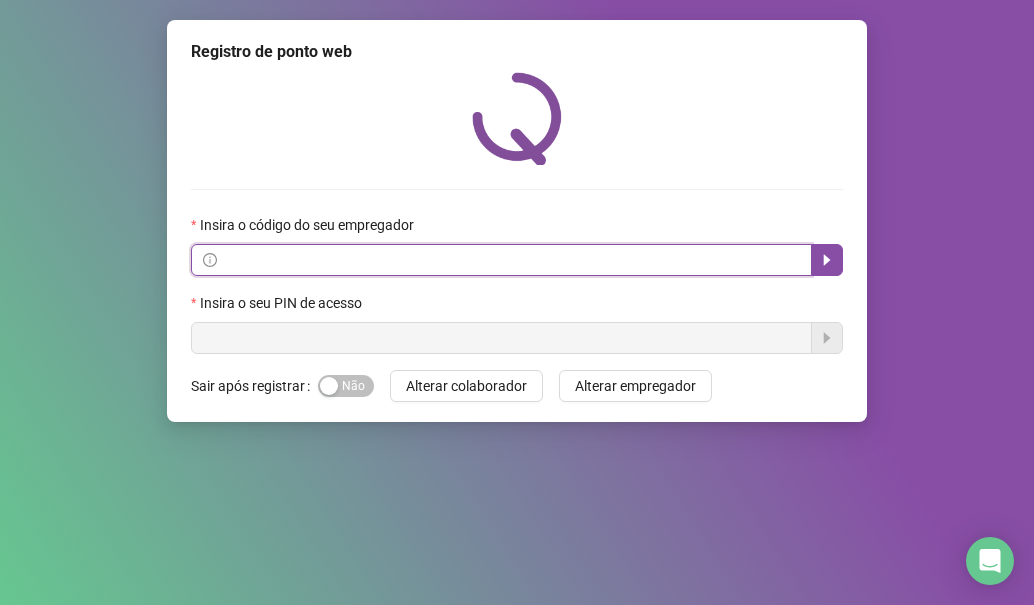 click at bounding box center (510, 260) 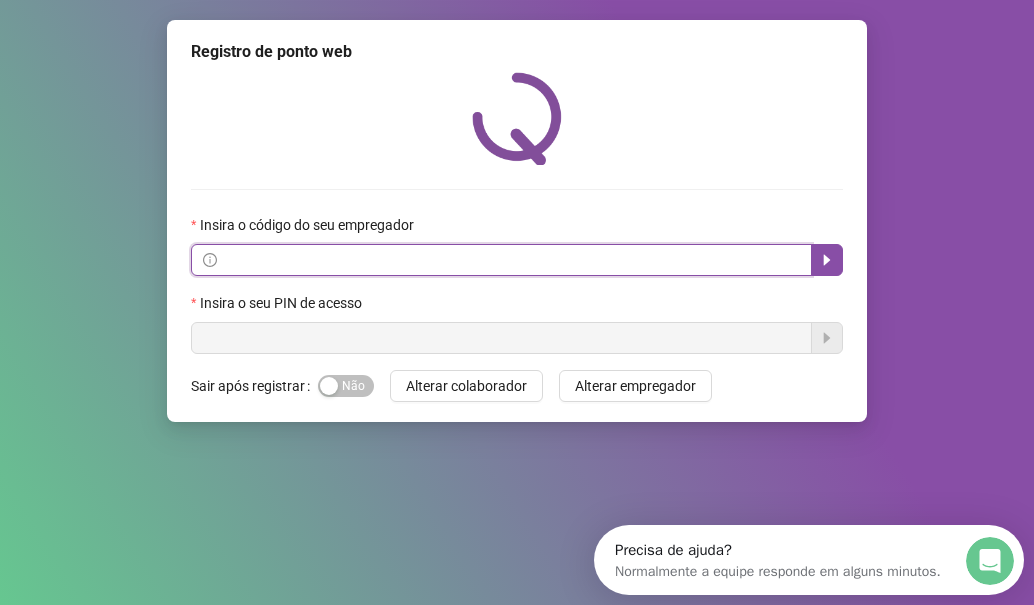 scroll, scrollTop: 0, scrollLeft: 0, axis: both 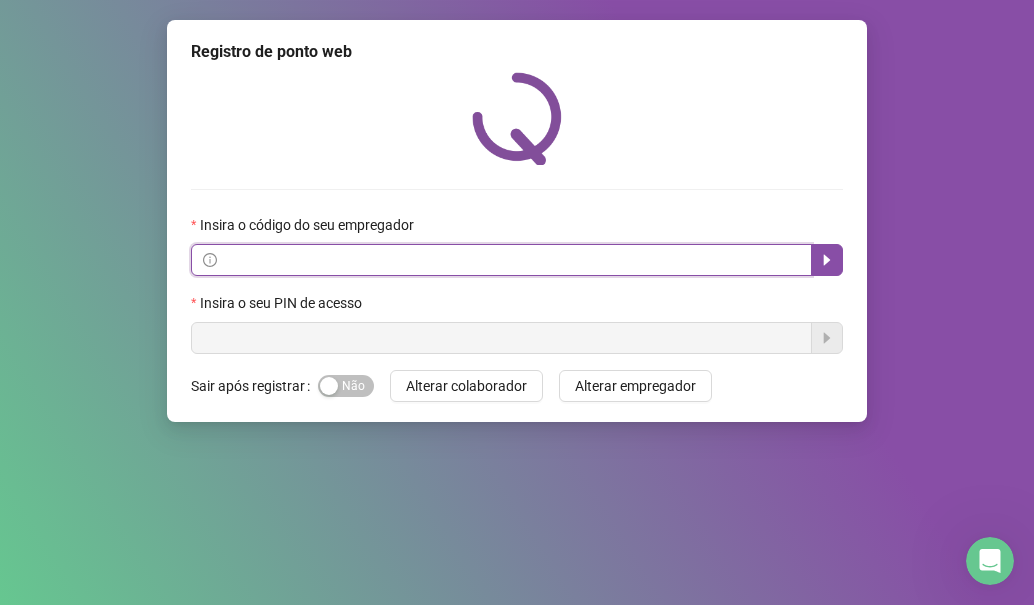type on "*" 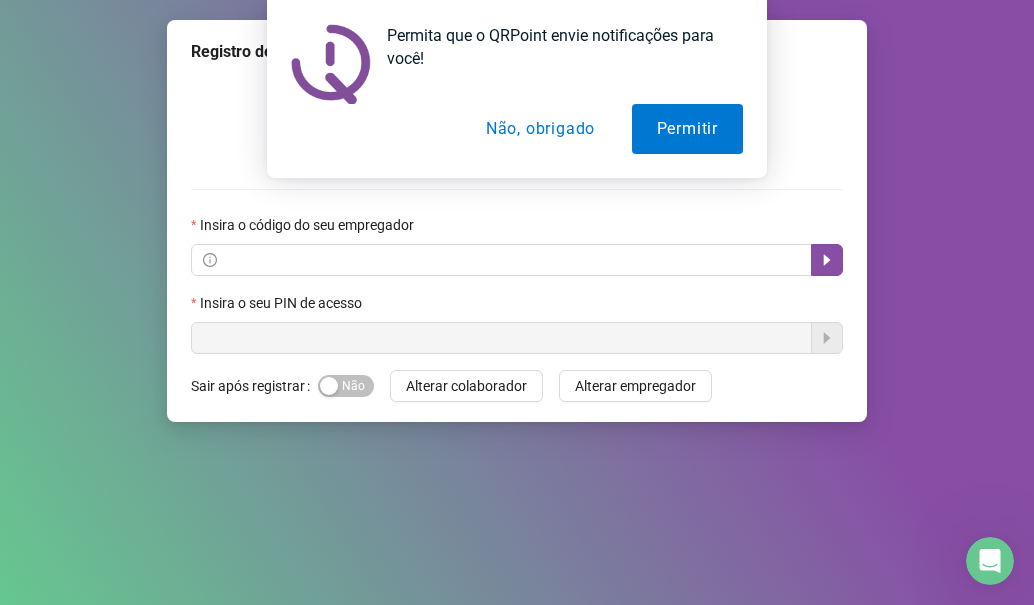click on "Não, obrigado" at bounding box center (540, 129) 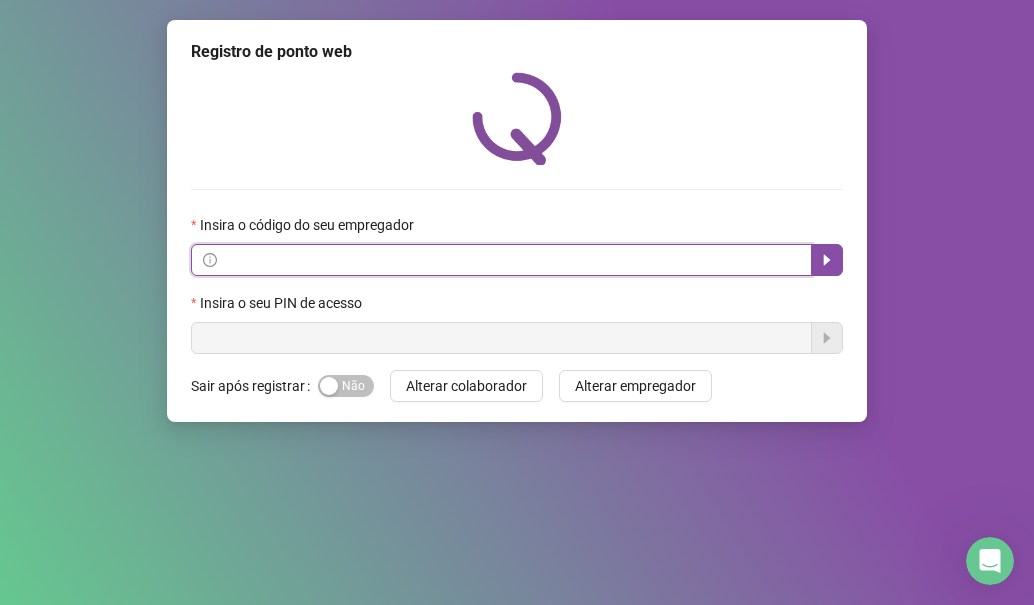click at bounding box center [510, 260] 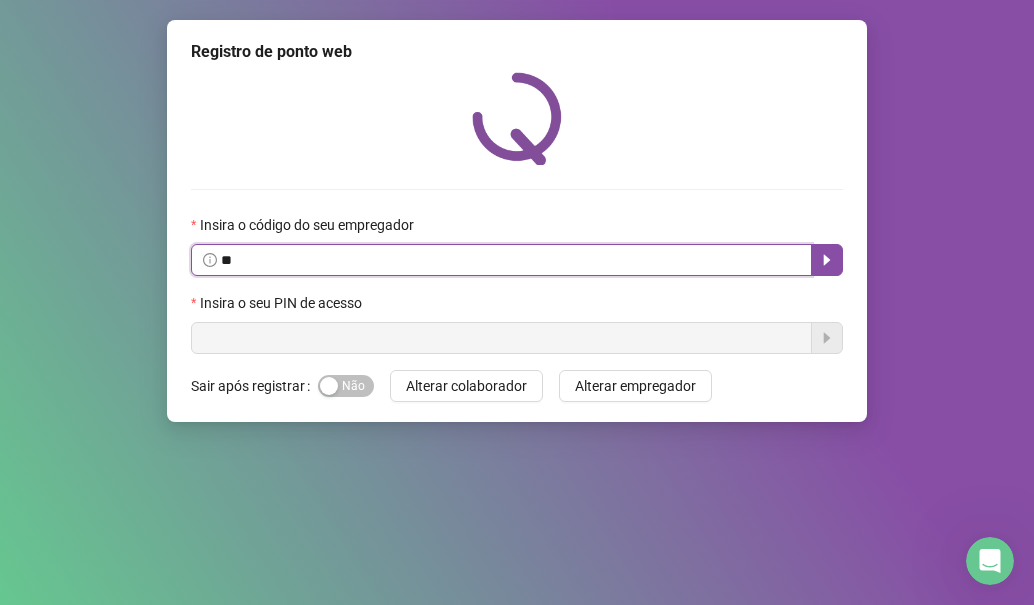 type on "*" 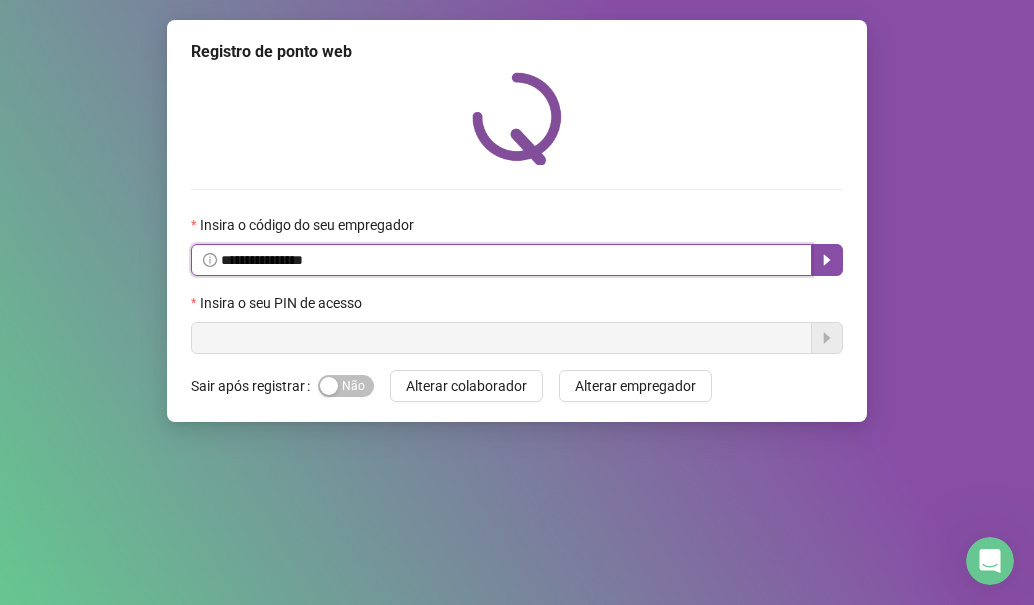 type on "**********" 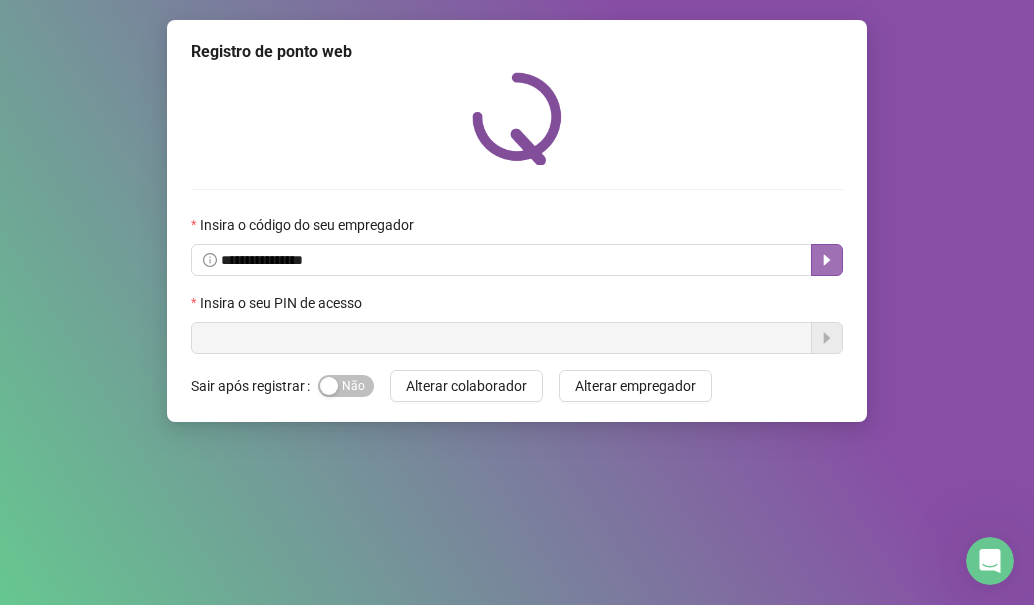 click 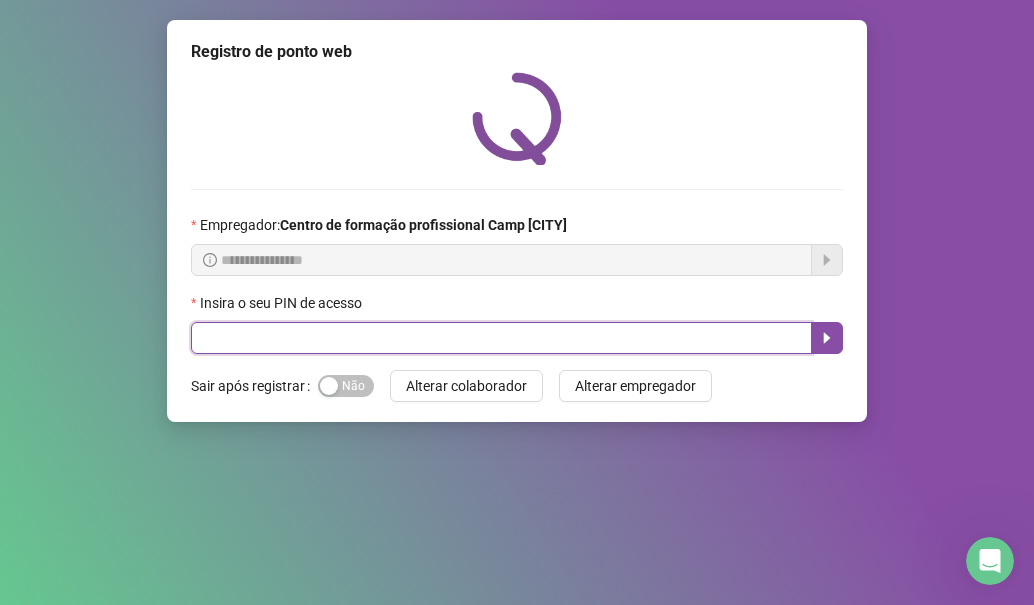 click at bounding box center (501, 338) 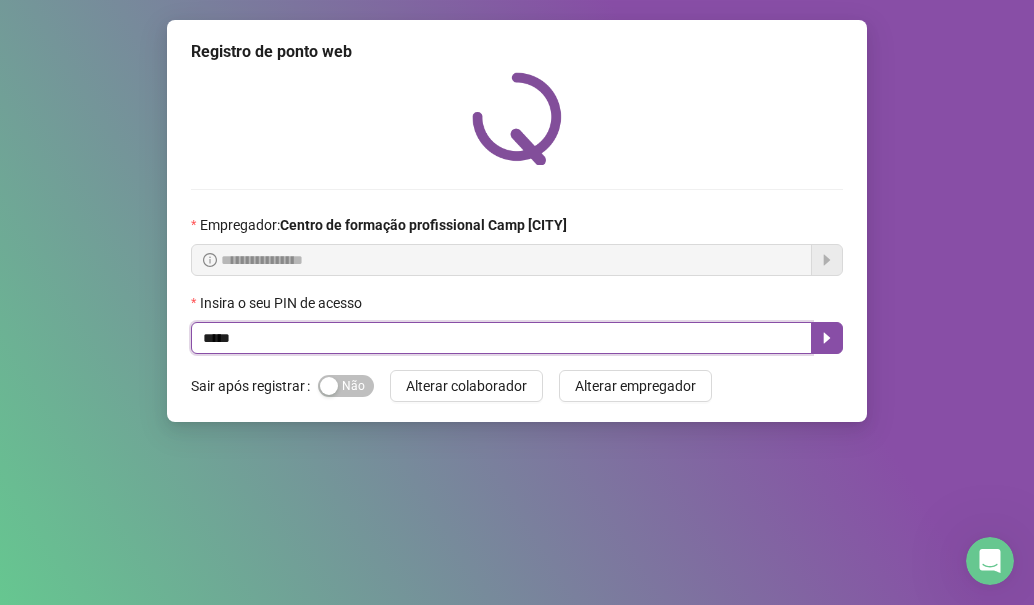 type on "*****" 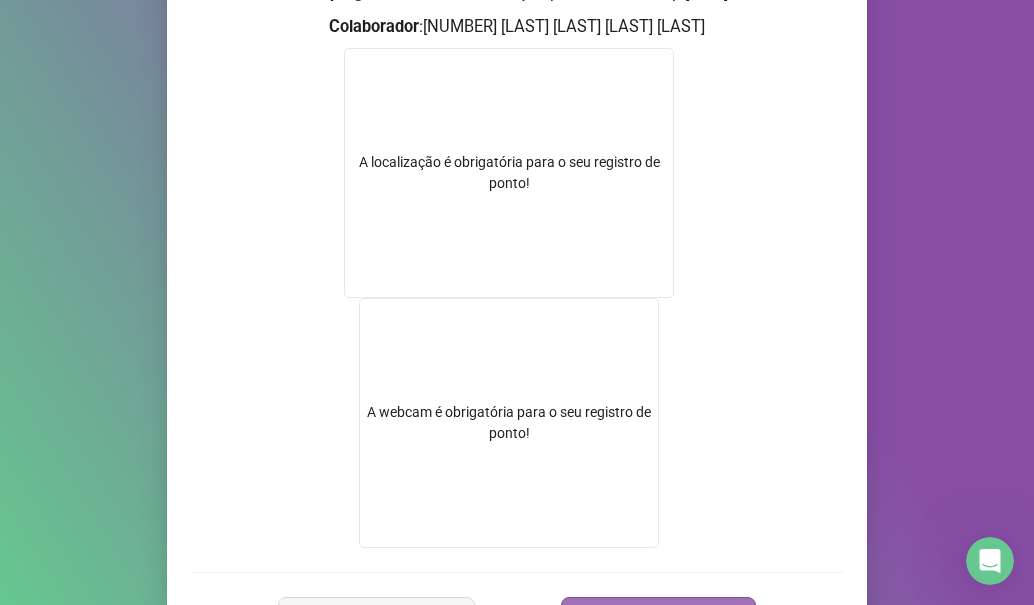 scroll, scrollTop: 398, scrollLeft: 0, axis: vertical 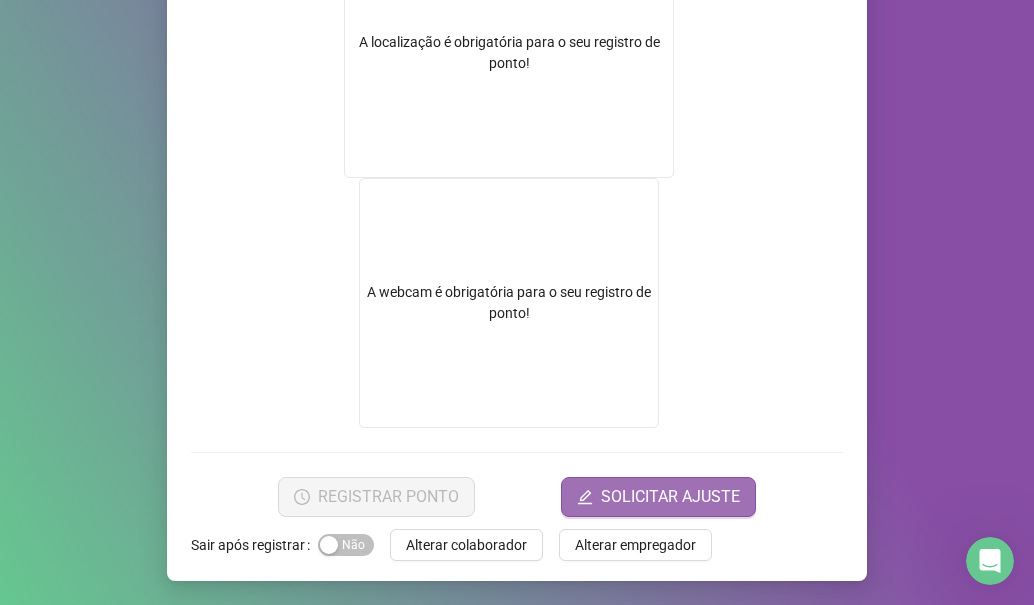 click on "SOLICITAR AJUSTE" at bounding box center [670, 497] 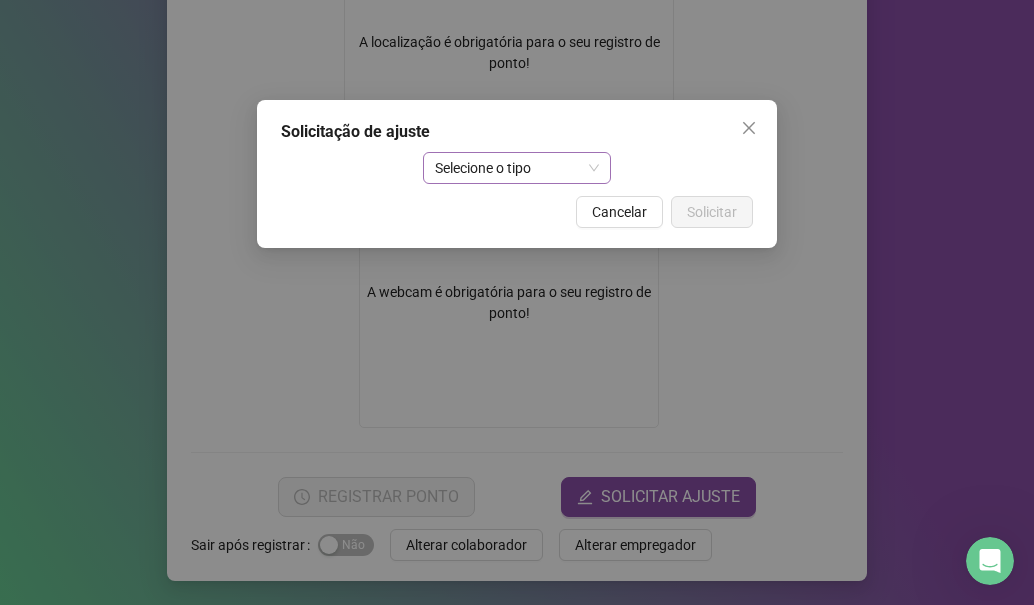 click on "Selecione o tipo" at bounding box center (517, 168) 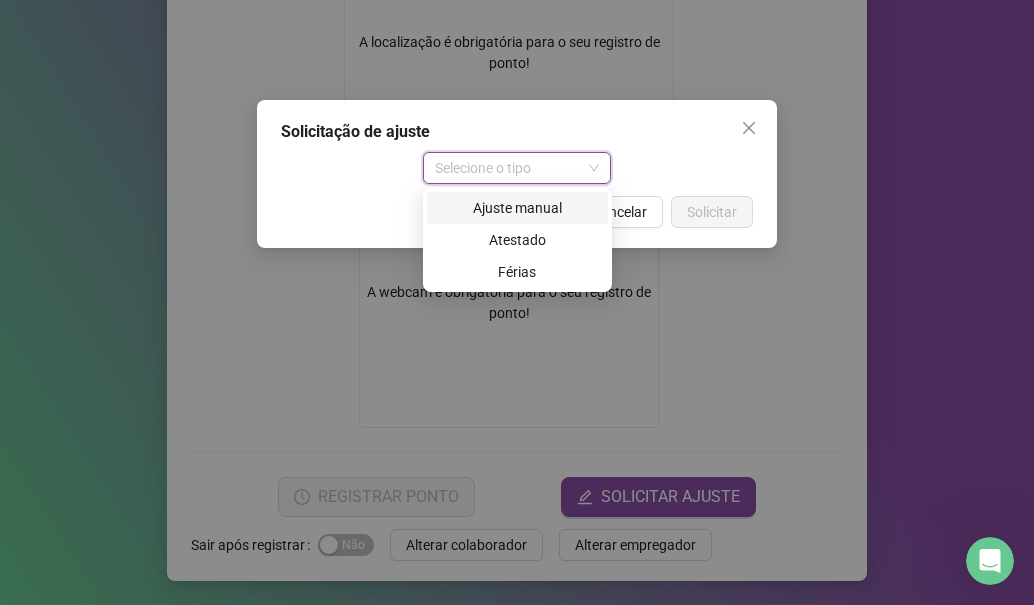 click on "Ajuste manual" at bounding box center (517, 208) 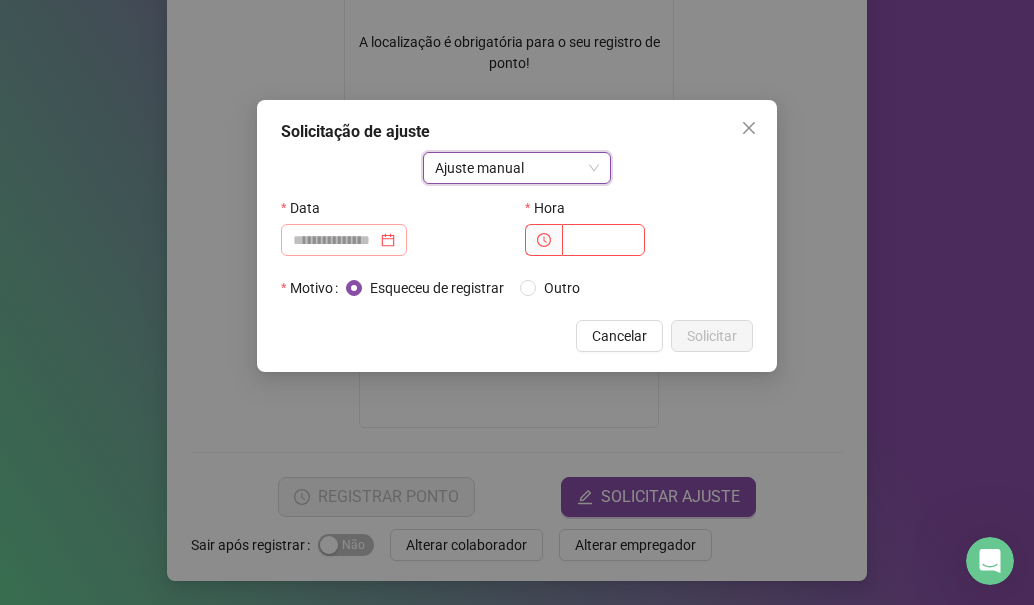 click at bounding box center (344, 240) 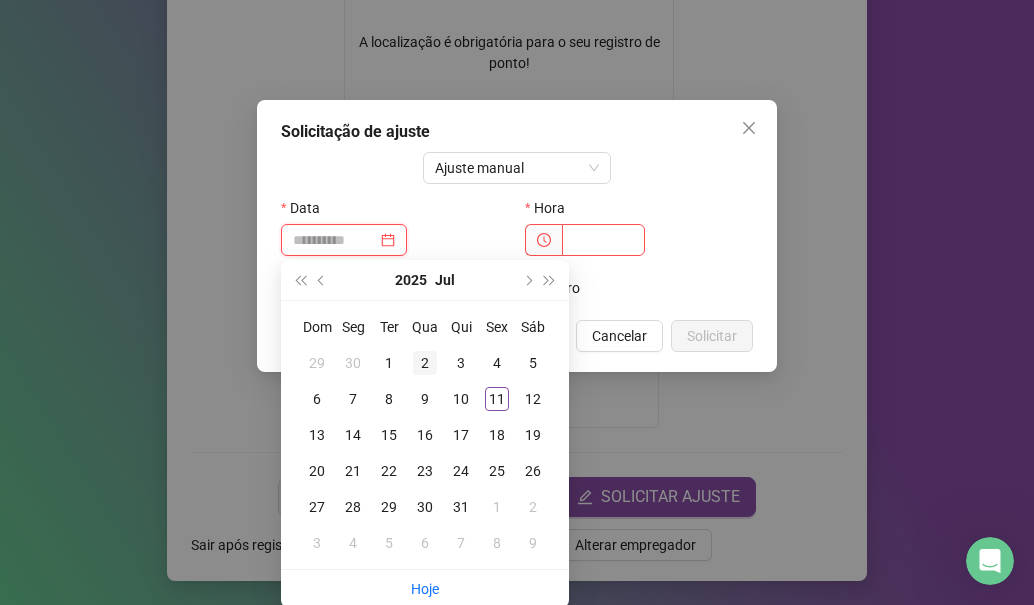 type on "**********" 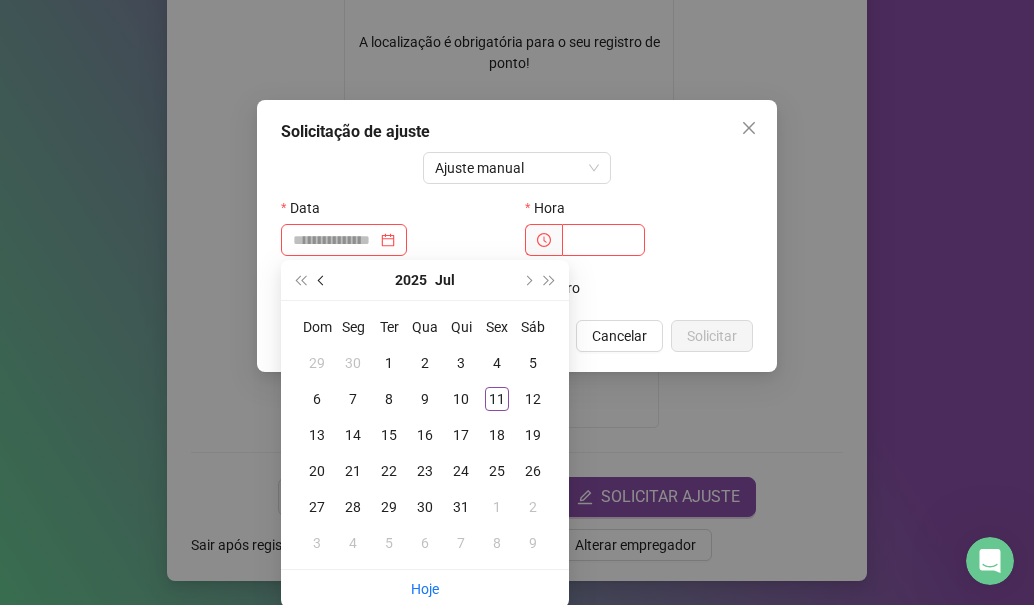 click at bounding box center [323, 280] 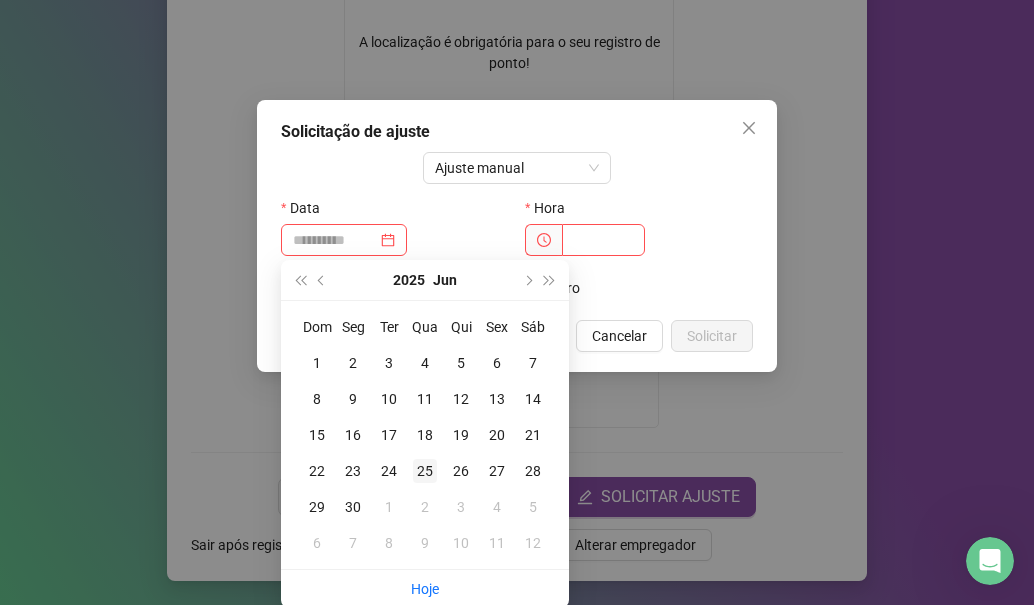 type on "**********" 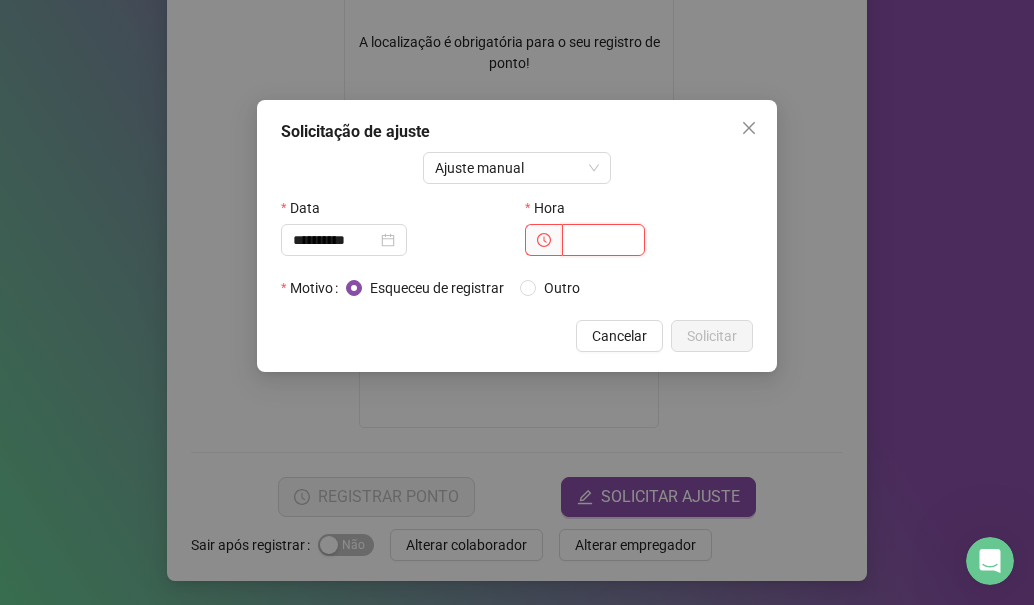 click at bounding box center (603, 240) 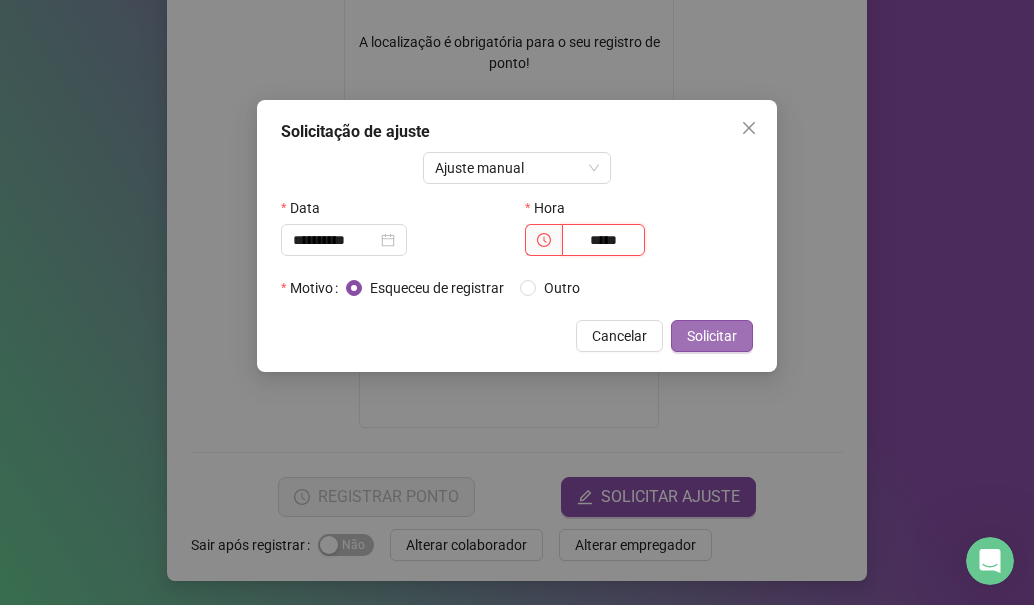type on "*****" 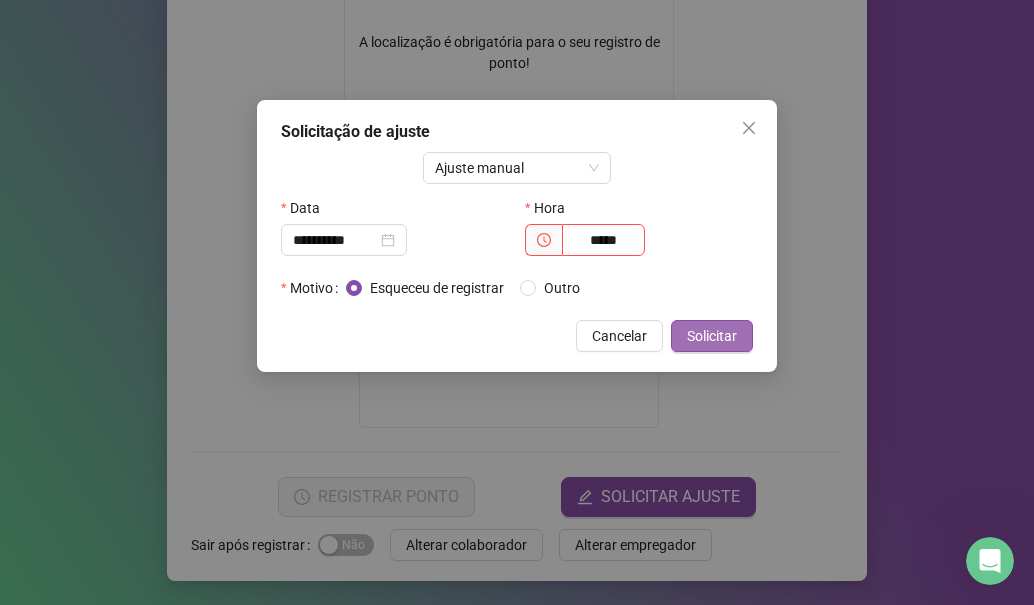 click on "Solicitar" at bounding box center (712, 336) 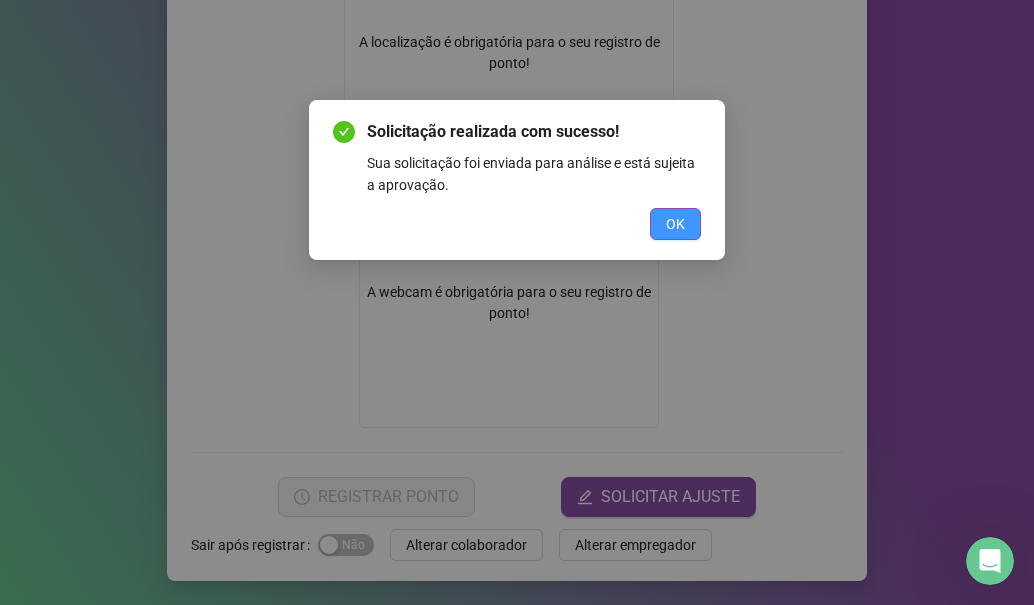 click on "OK" at bounding box center (675, 224) 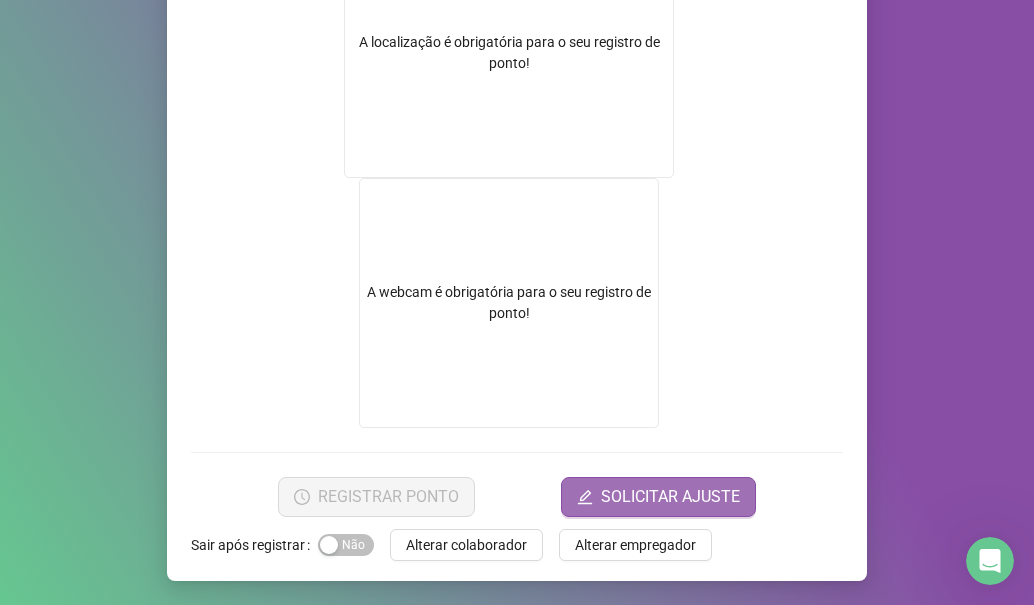 click on "SOLICITAR AJUSTE" at bounding box center [670, 497] 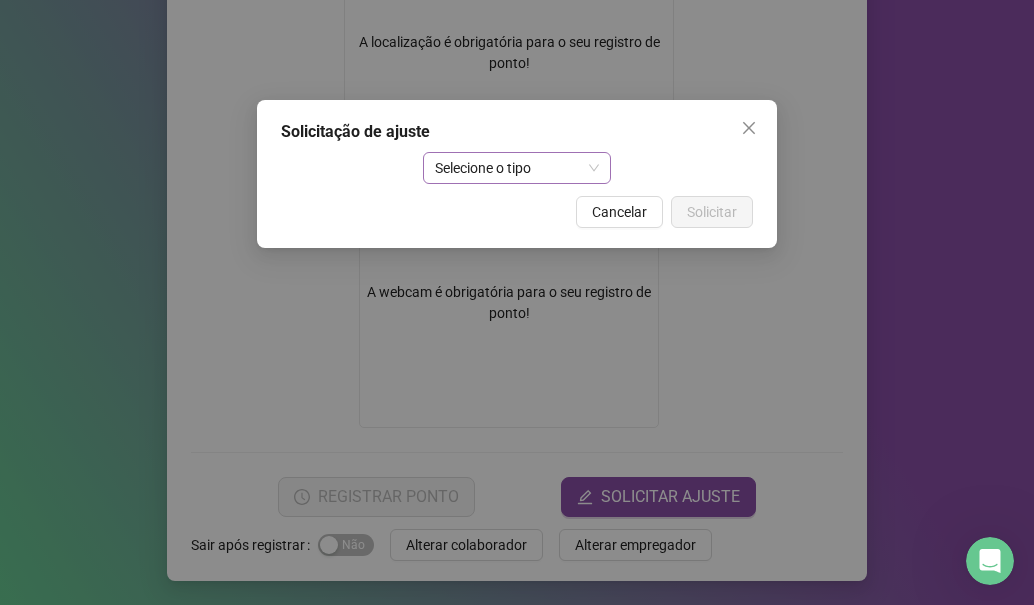 click on "Selecione o tipo" at bounding box center (517, 168) 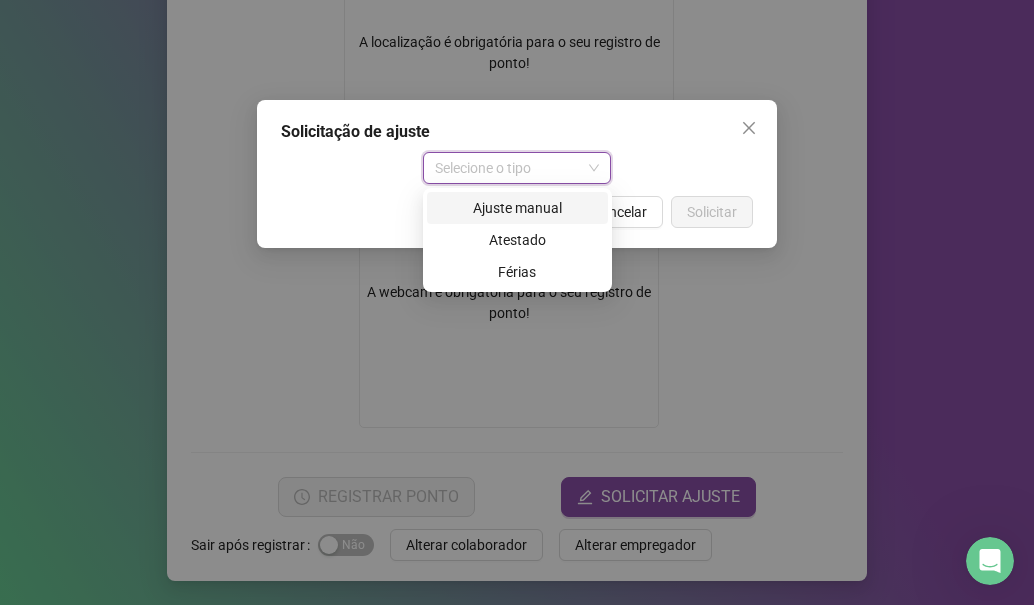 click on "Ajuste manual" at bounding box center [517, 208] 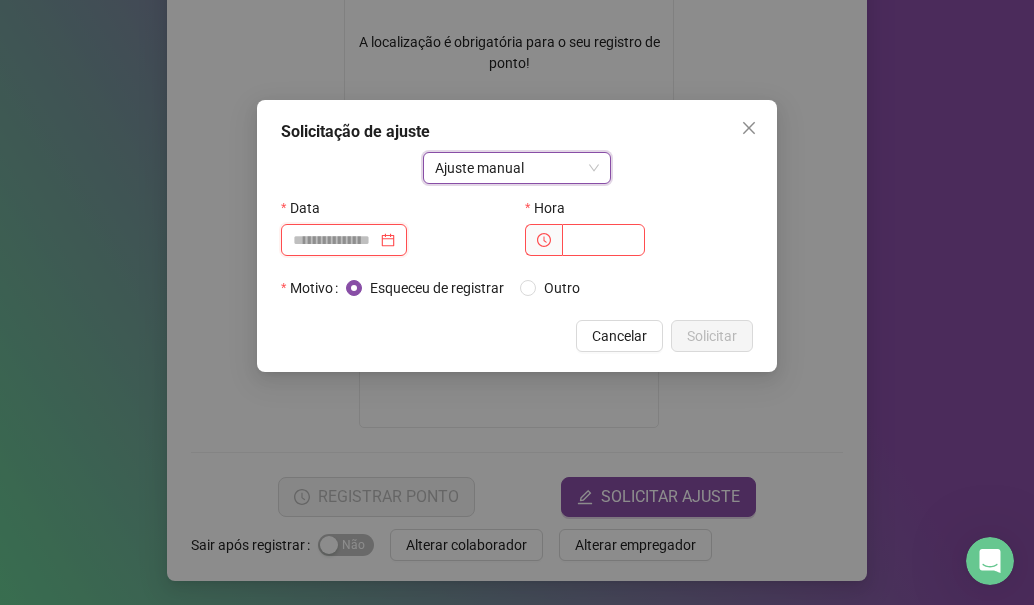 click at bounding box center (335, 240) 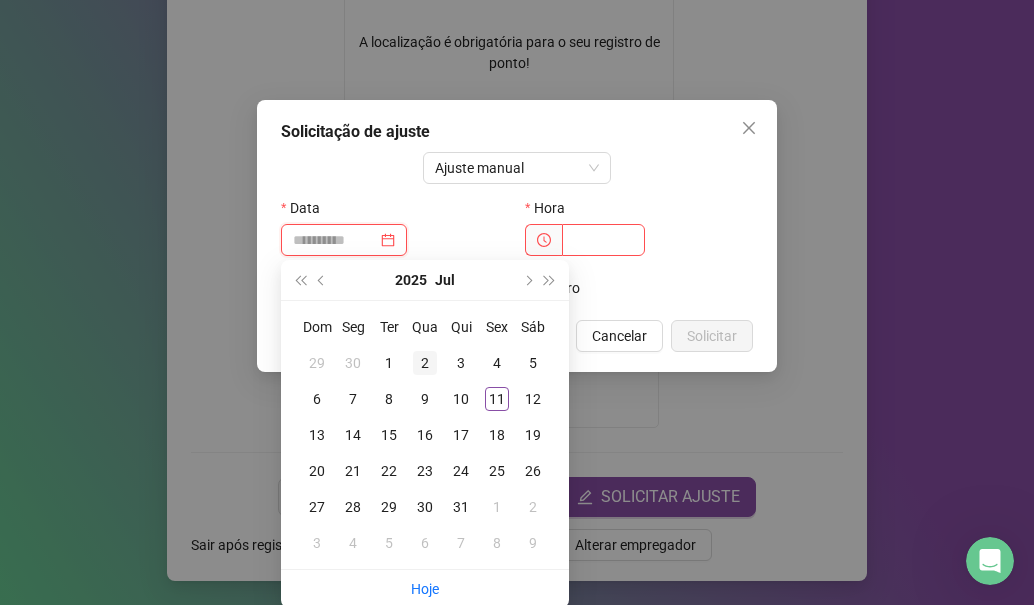type on "**********" 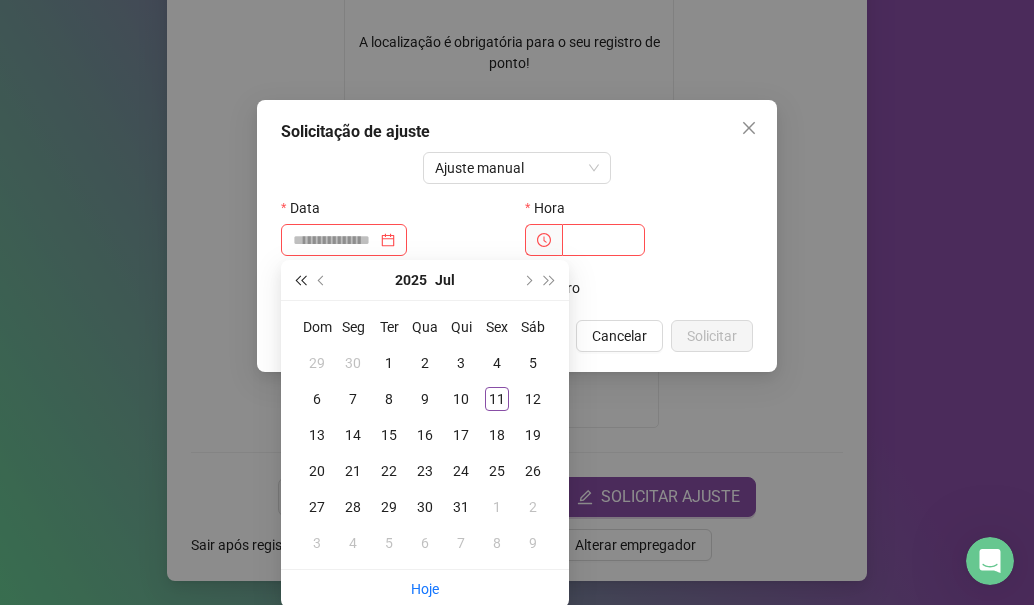 click at bounding box center (300, 280) 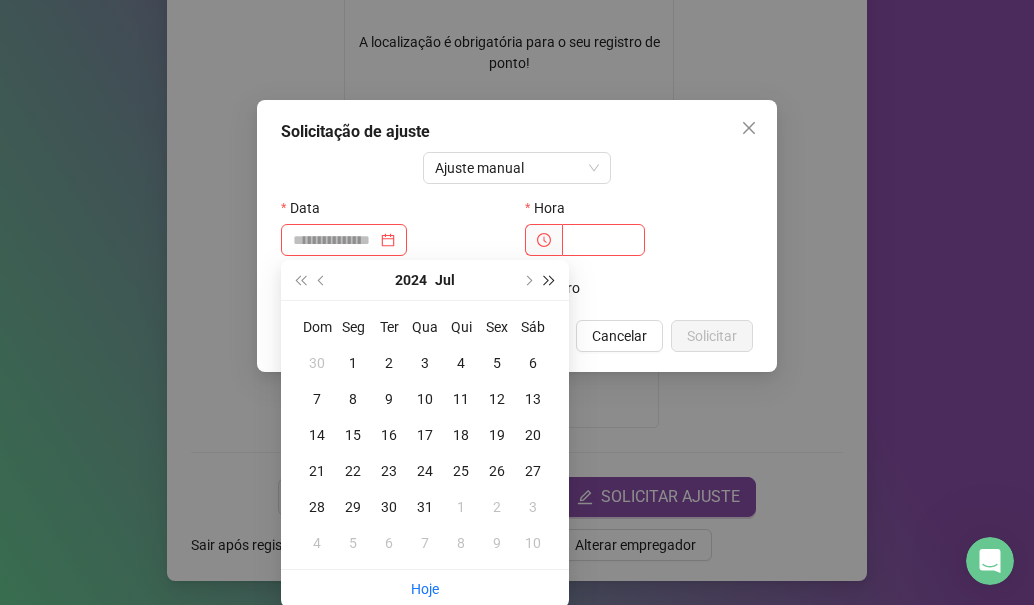 click at bounding box center [550, 280] 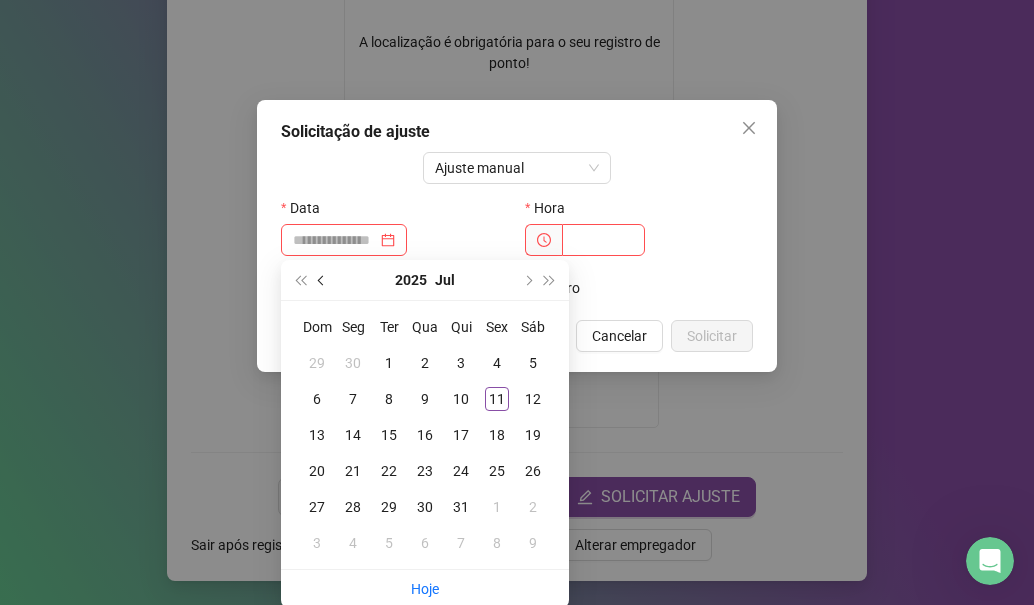 click at bounding box center (322, 280) 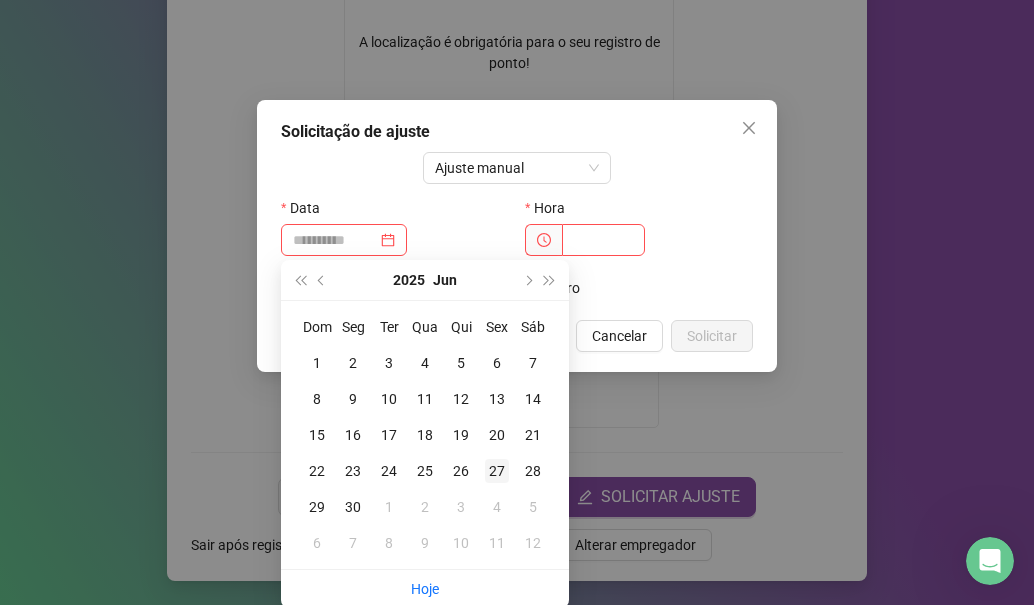 type on "**********" 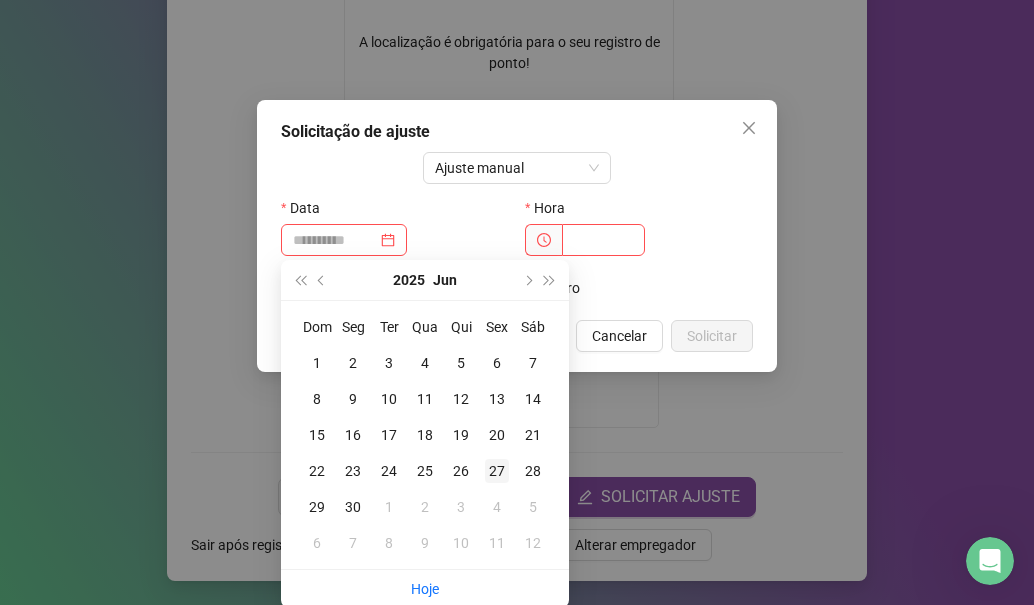 click on "27" at bounding box center [497, 471] 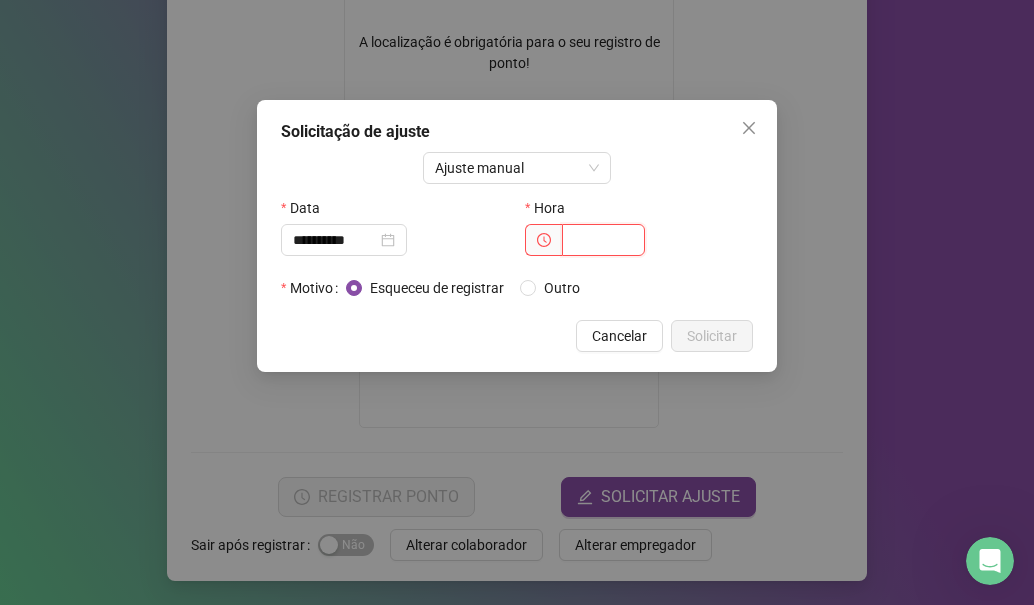 click at bounding box center [603, 240] 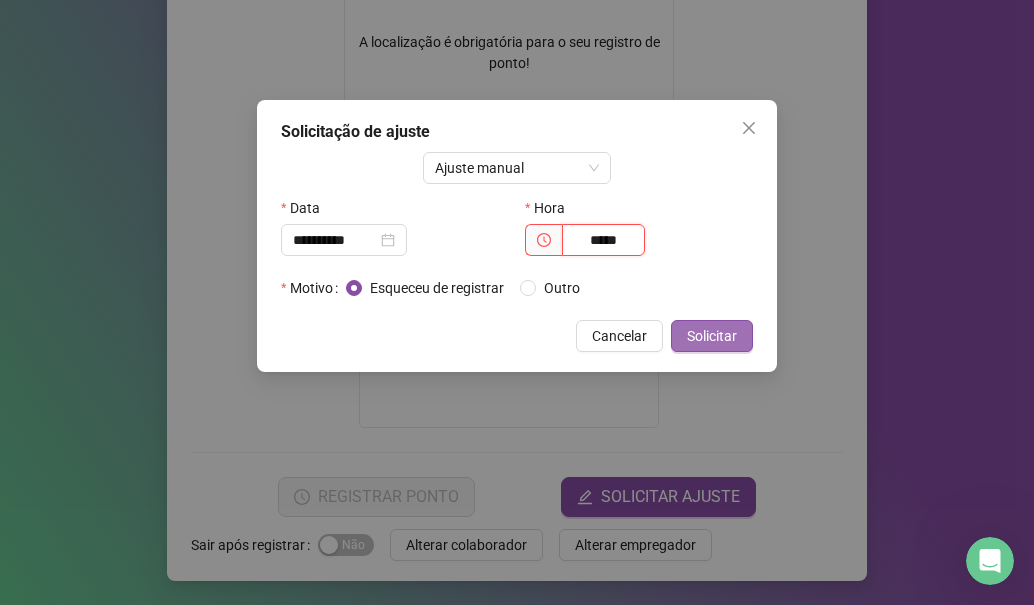 type on "*****" 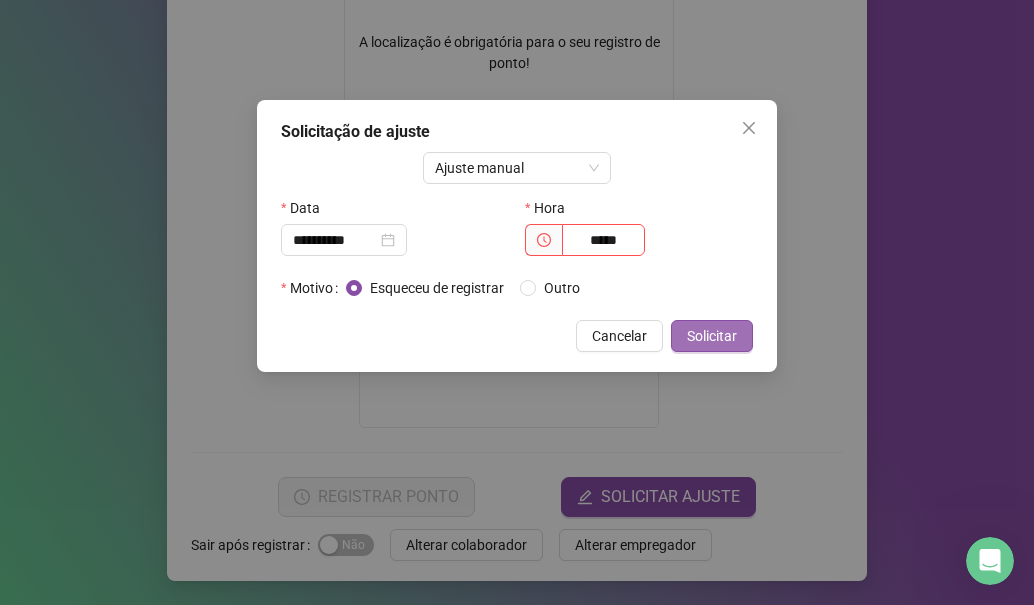 click on "Solicitar" at bounding box center (712, 336) 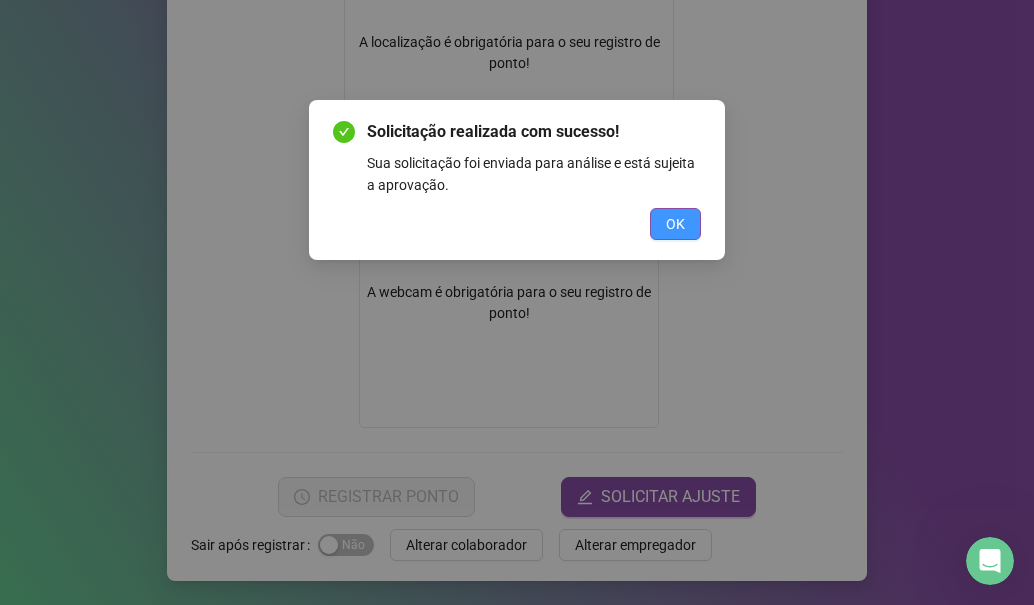 click on "OK" at bounding box center [675, 224] 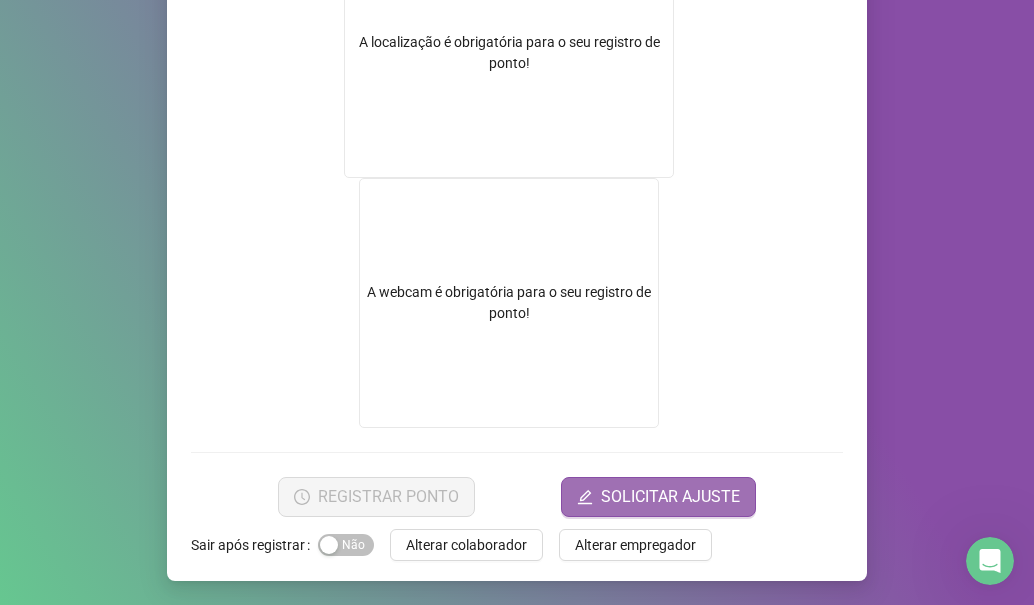 click on "SOLICITAR AJUSTE" at bounding box center (670, 497) 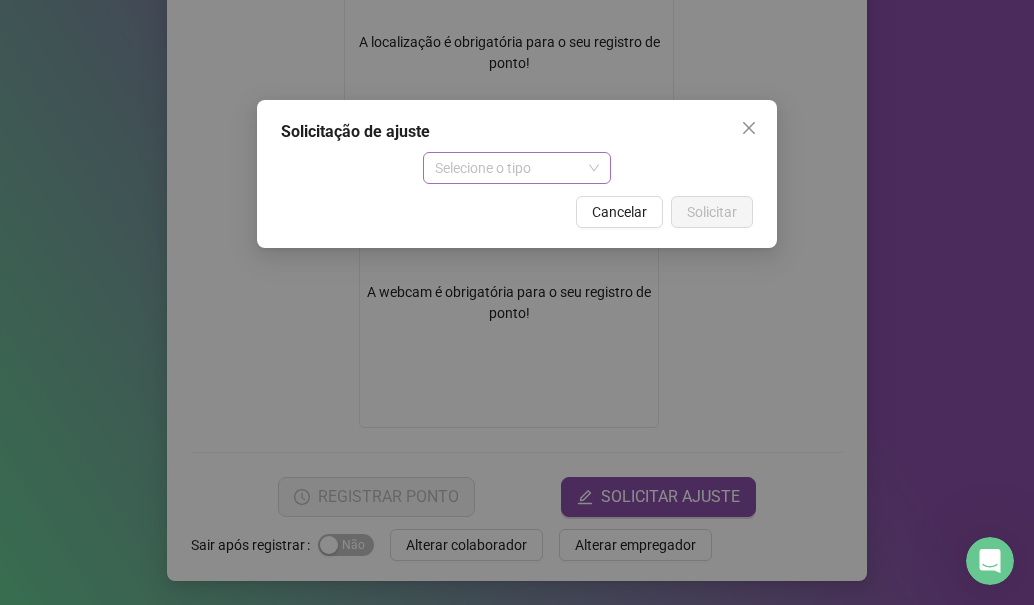 click on "Selecione o tipo" at bounding box center [517, 168] 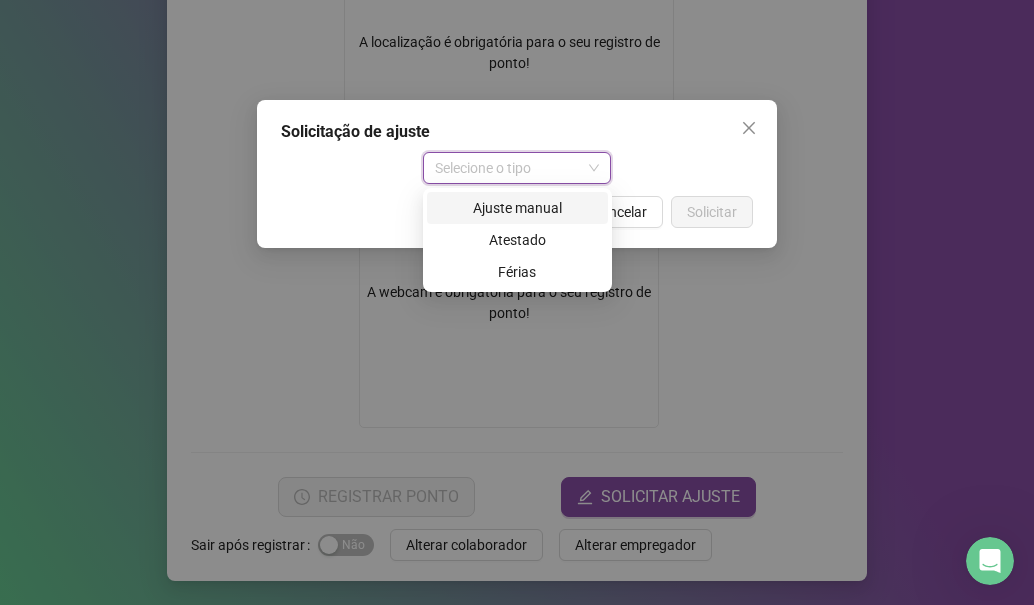 click on "Ajuste manual" at bounding box center (517, 208) 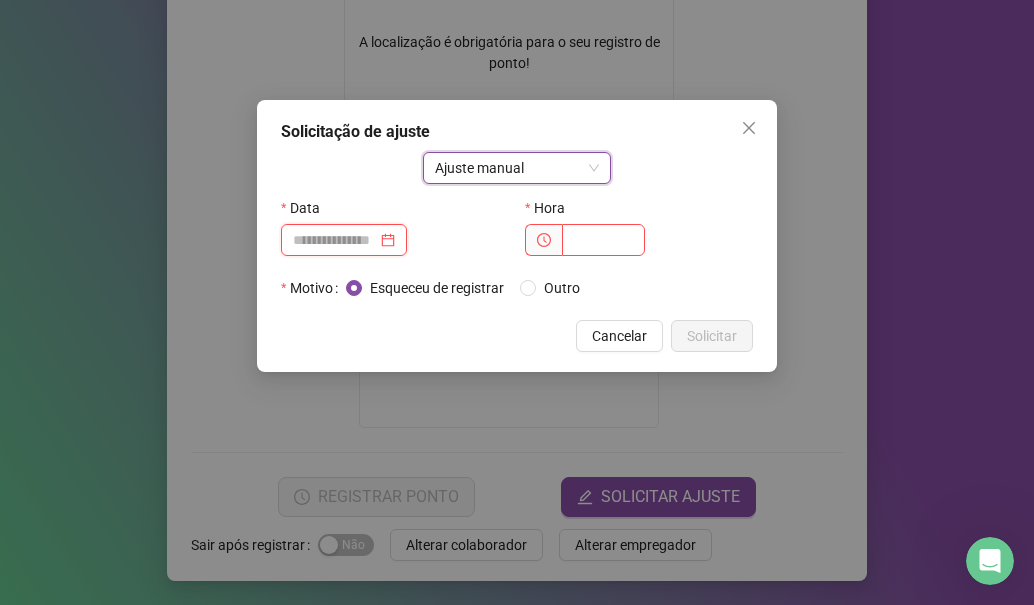 click at bounding box center (335, 240) 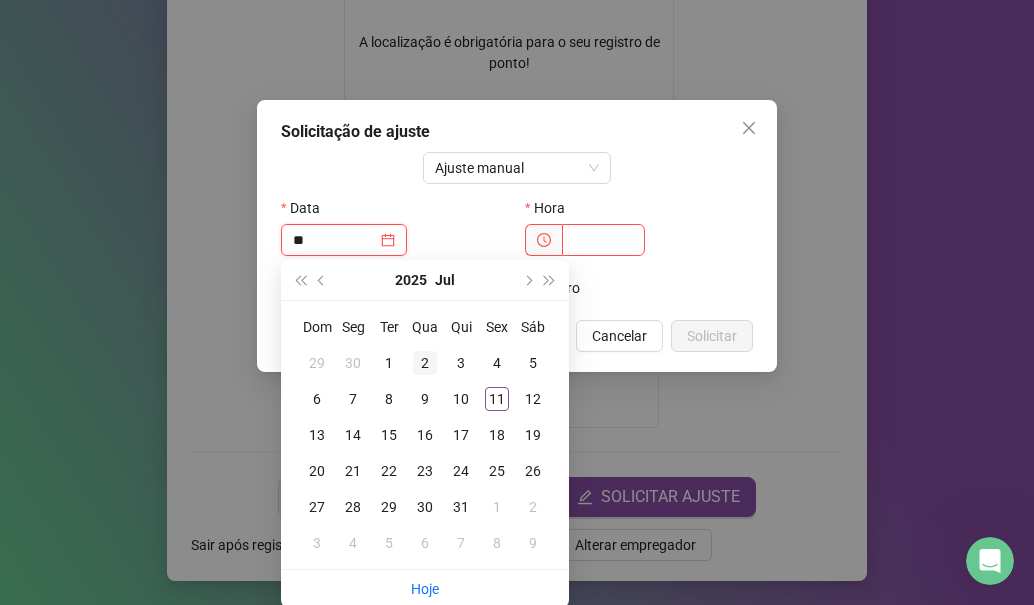 type on "**********" 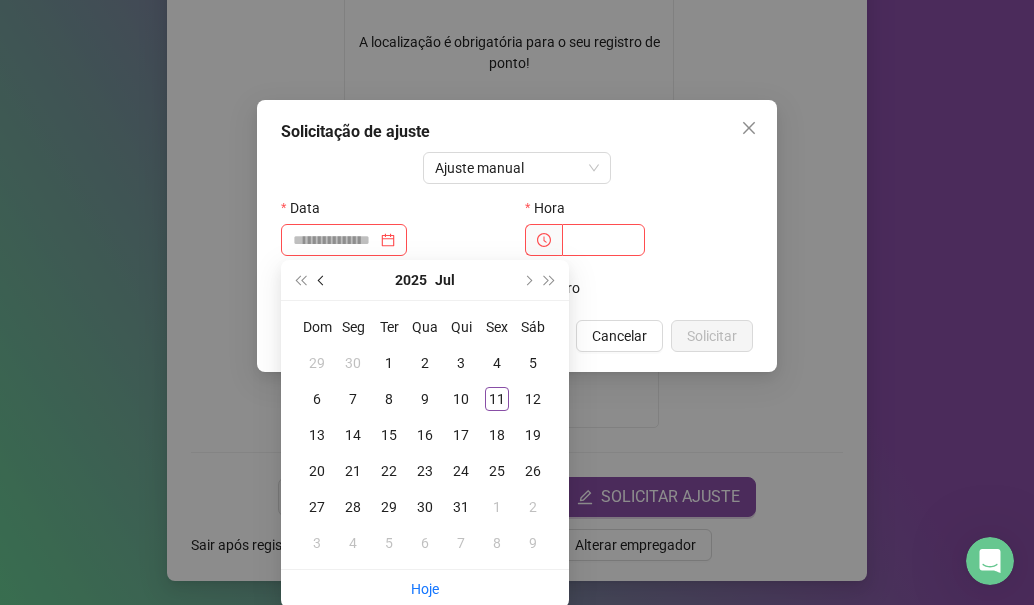 click at bounding box center [323, 280] 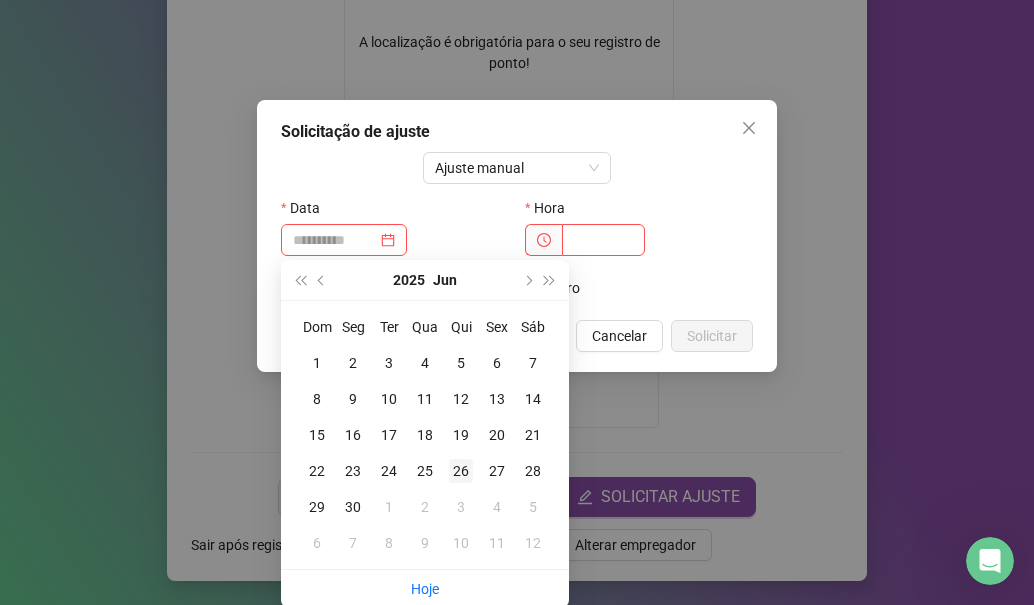type on "**********" 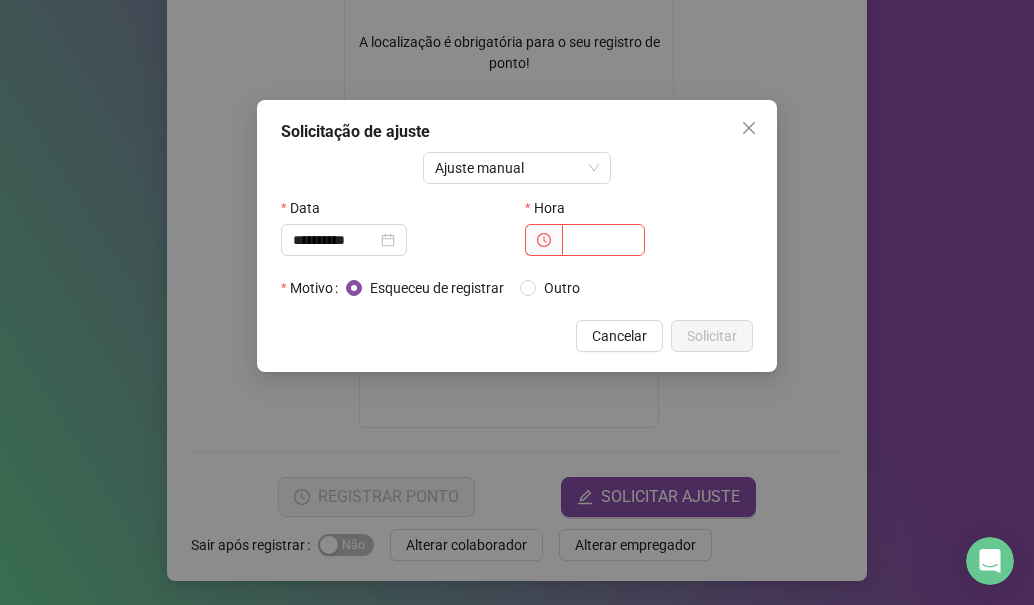 click on "Hora" at bounding box center (639, 208) 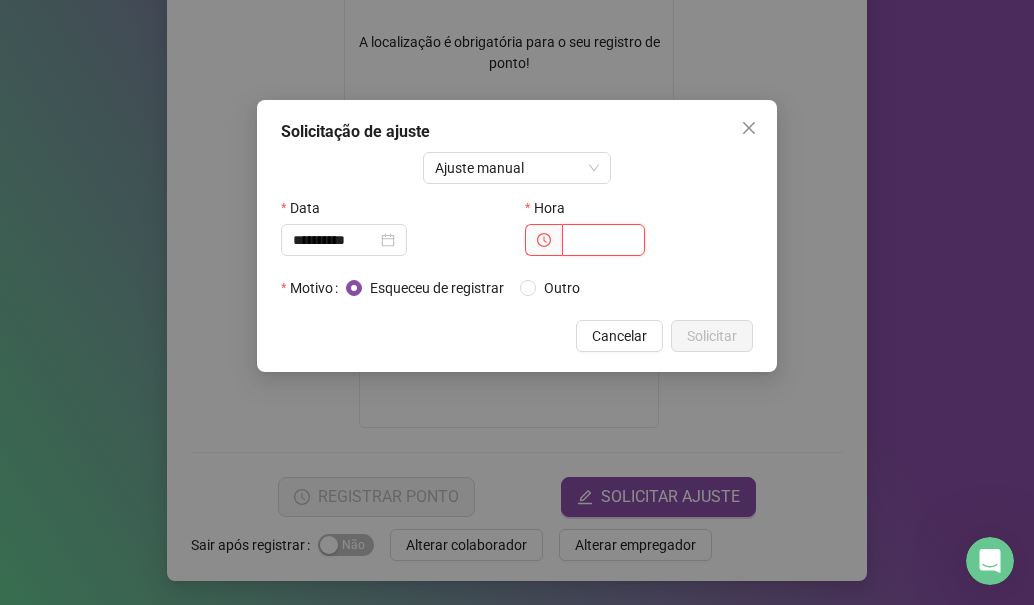 click at bounding box center [603, 240] 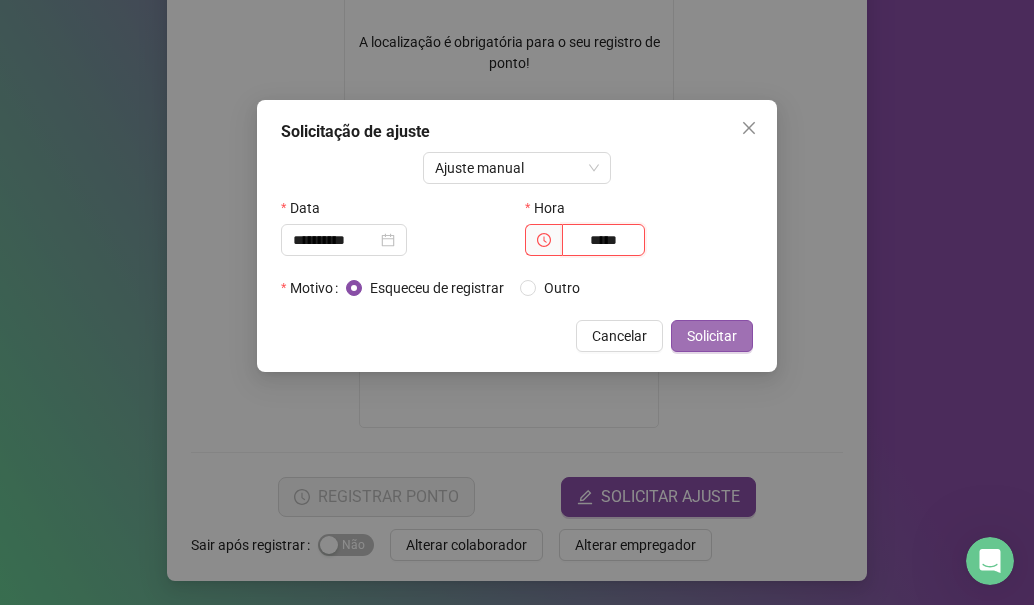 type on "*****" 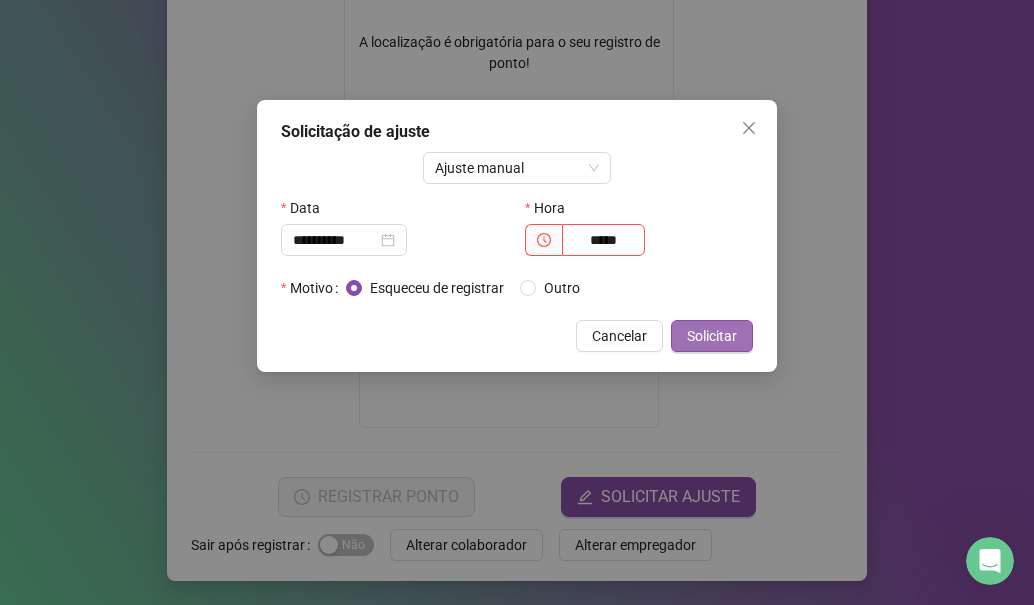 click on "Solicitar" at bounding box center (712, 336) 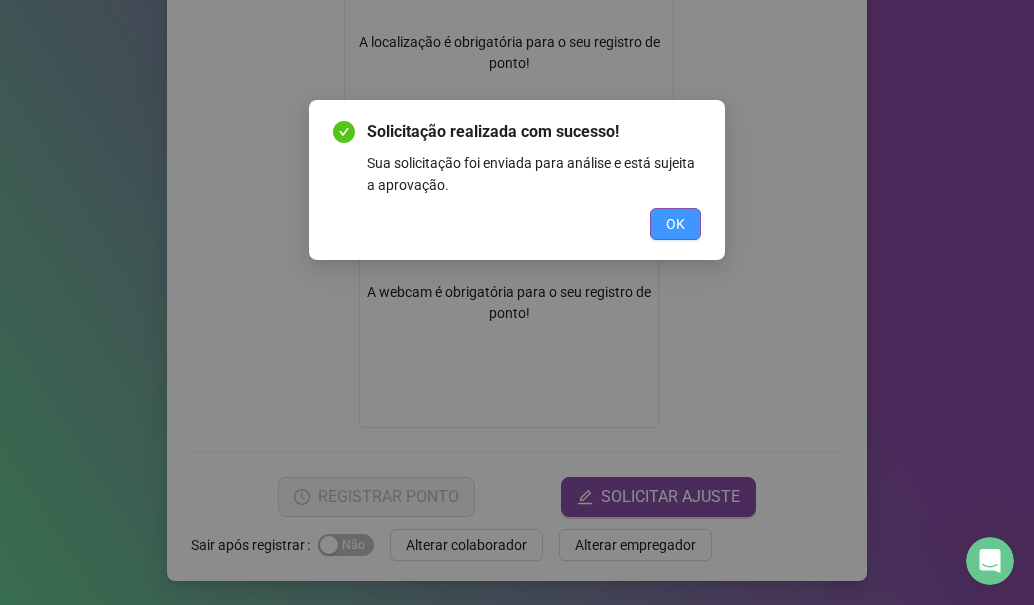 click on "OK" at bounding box center (675, 224) 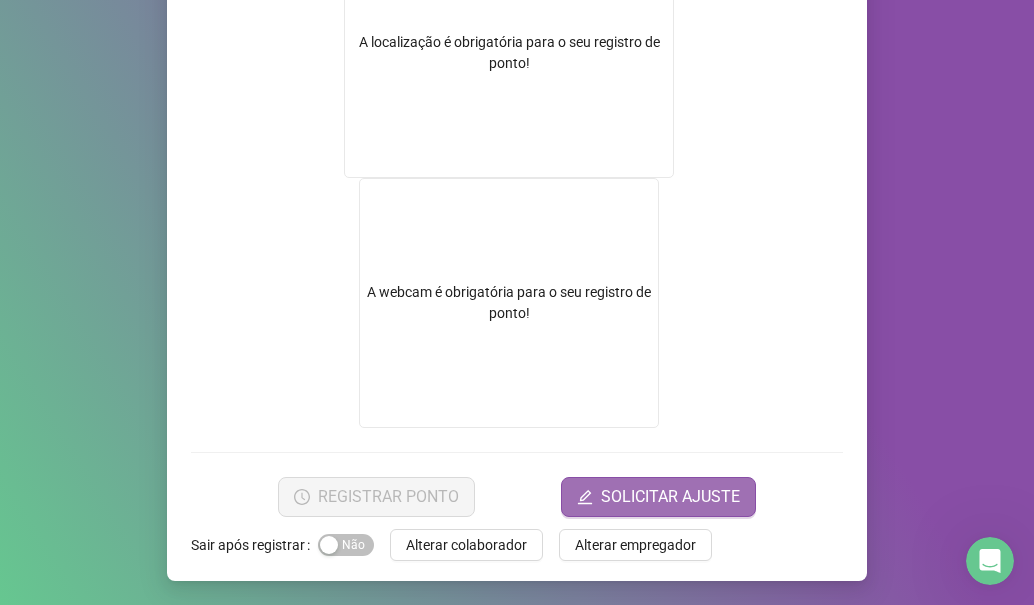 click on "SOLICITAR AJUSTE" at bounding box center (670, 497) 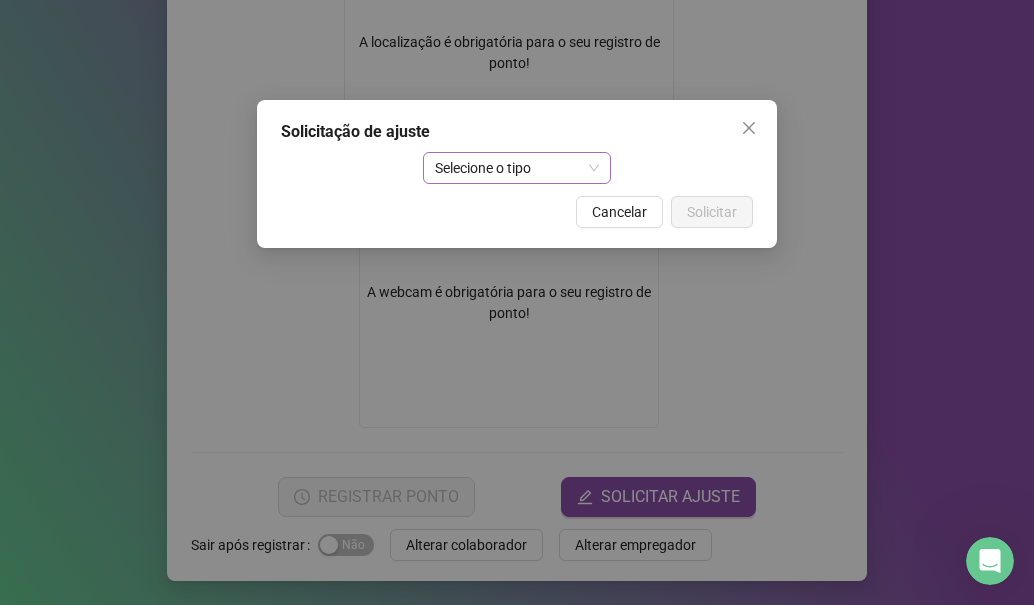 click on "Selecione o tipo" at bounding box center [517, 168] 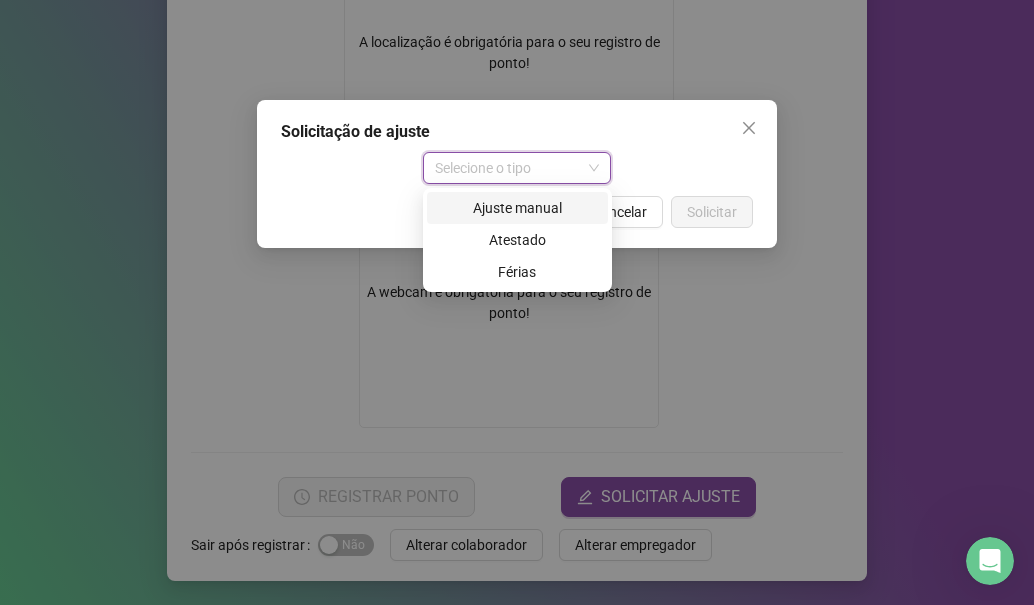 click on "Ajuste manual" at bounding box center [517, 208] 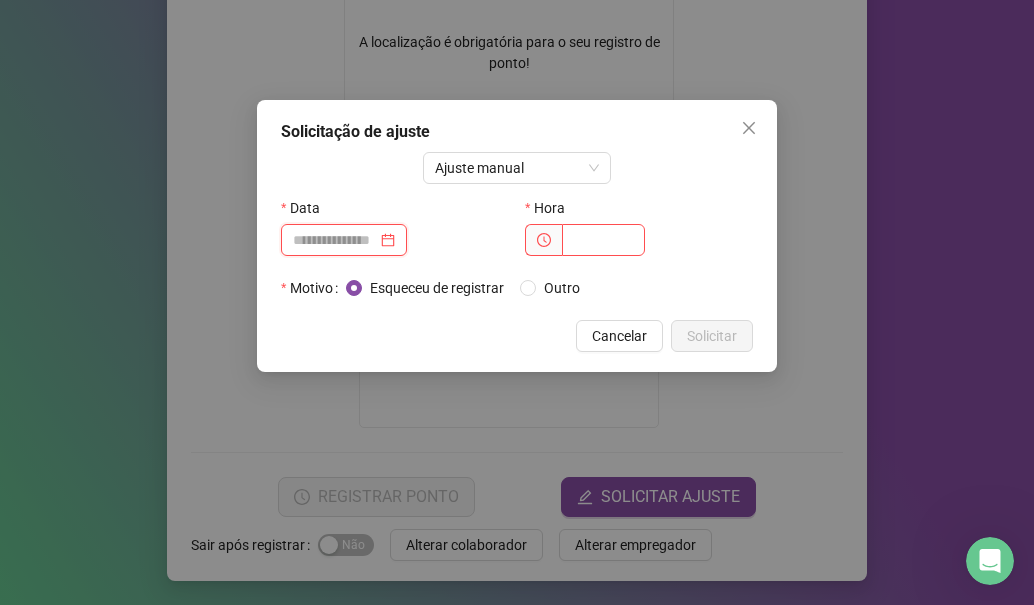 click at bounding box center [335, 240] 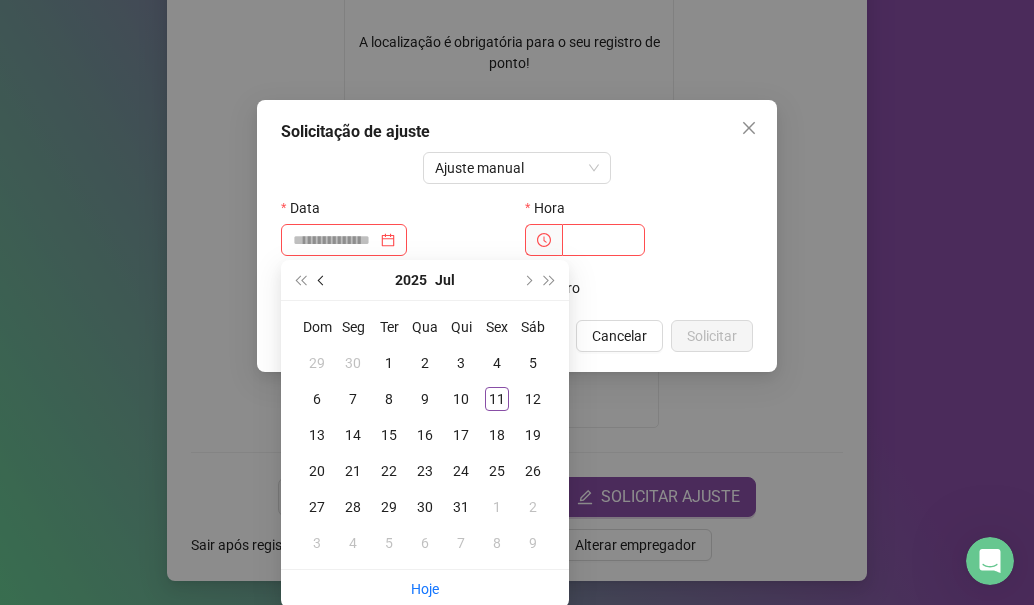 click at bounding box center (322, 280) 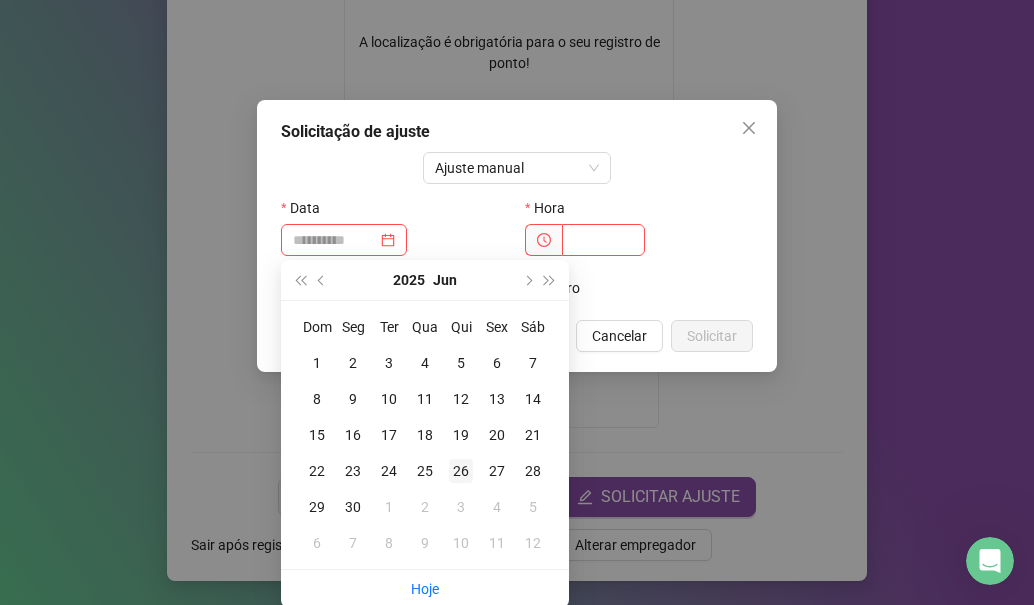 type on "**********" 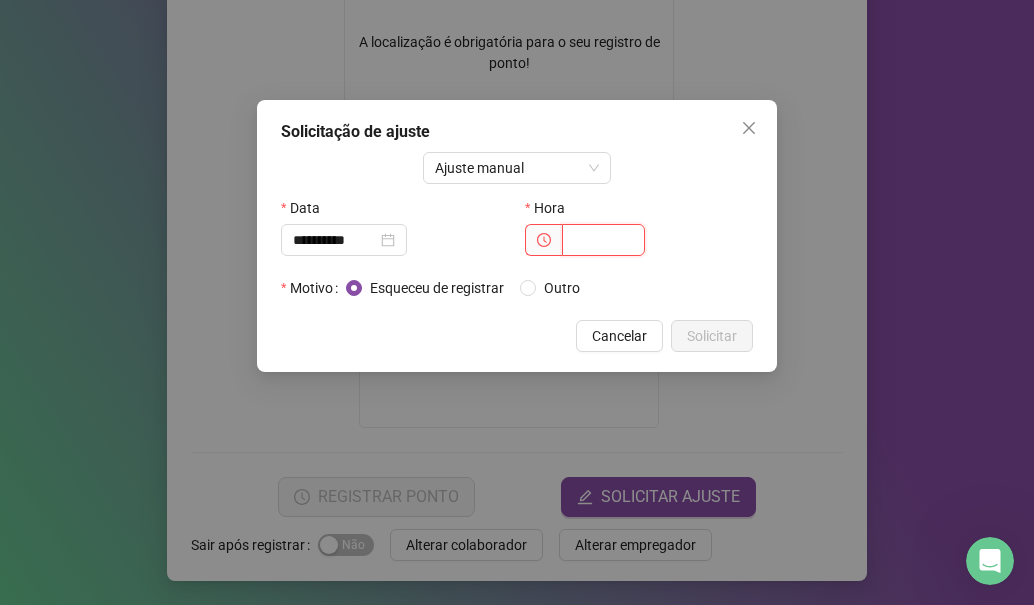 click at bounding box center (603, 240) 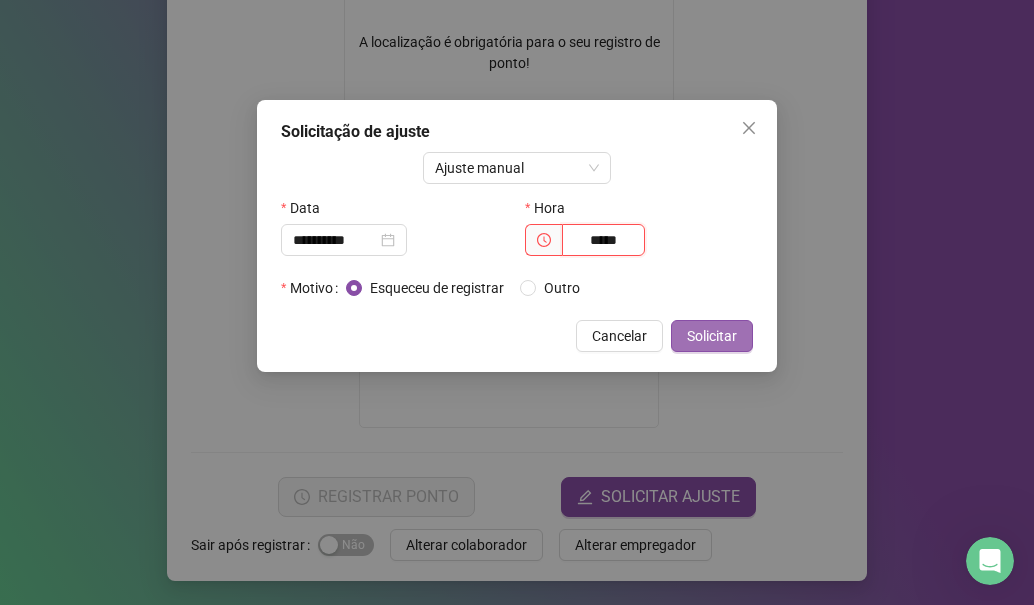 type on "*****" 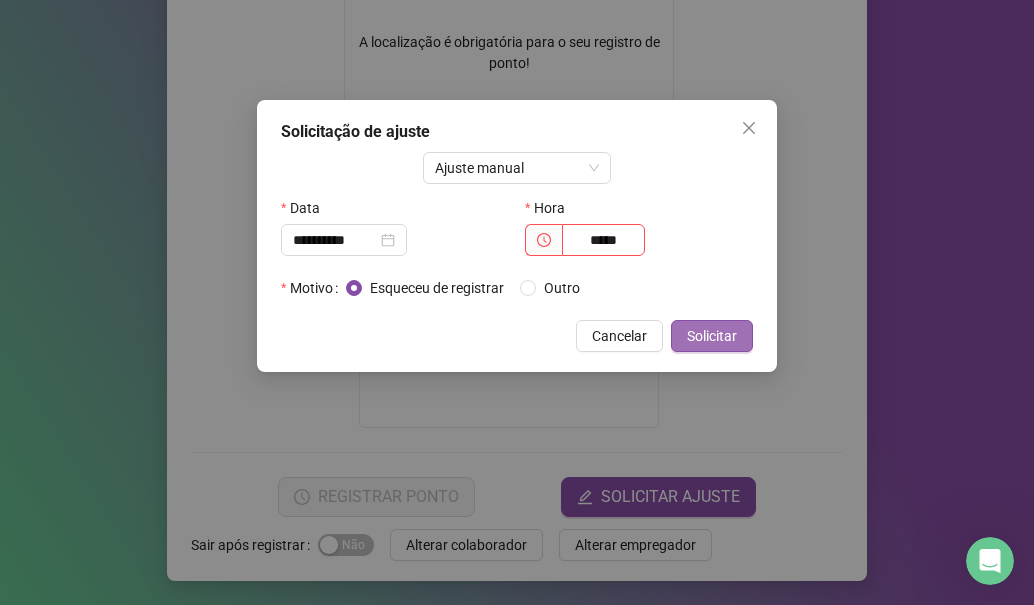 click on "Solicitar" at bounding box center (712, 336) 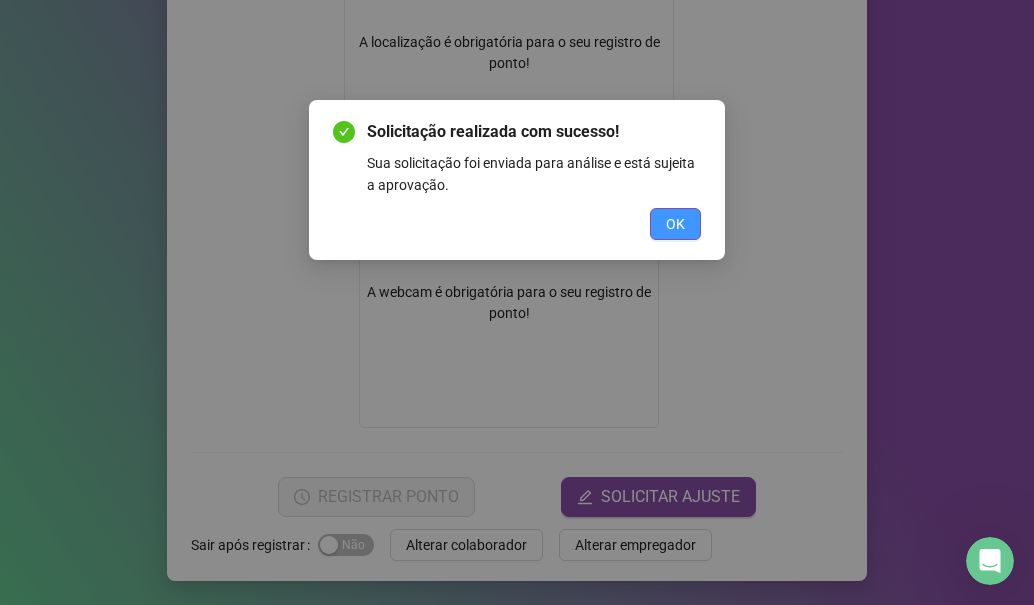 click on "OK" at bounding box center (675, 224) 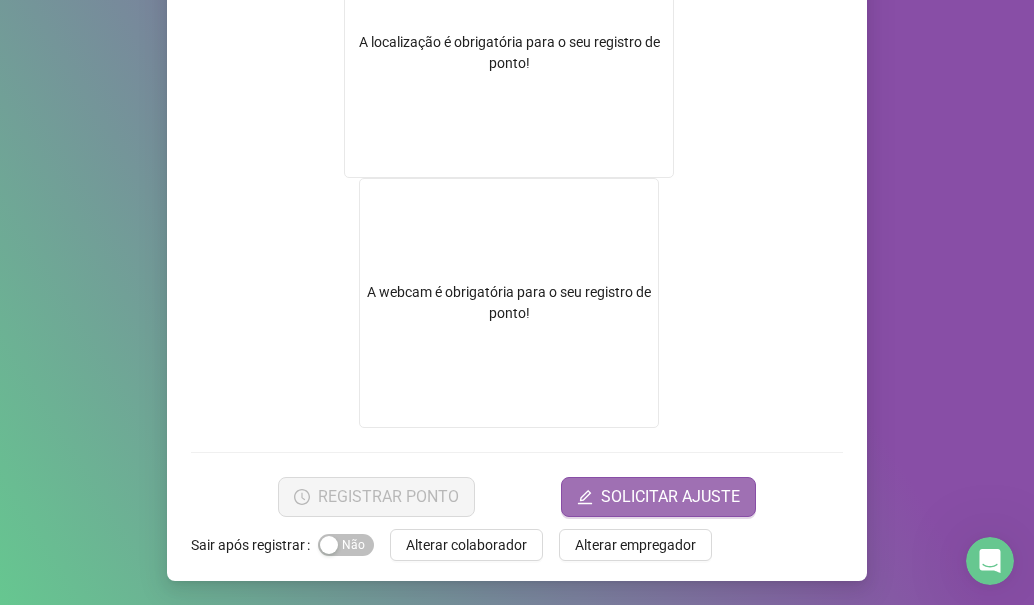 click on "SOLICITAR AJUSTE" at bounding box center [670, 497] 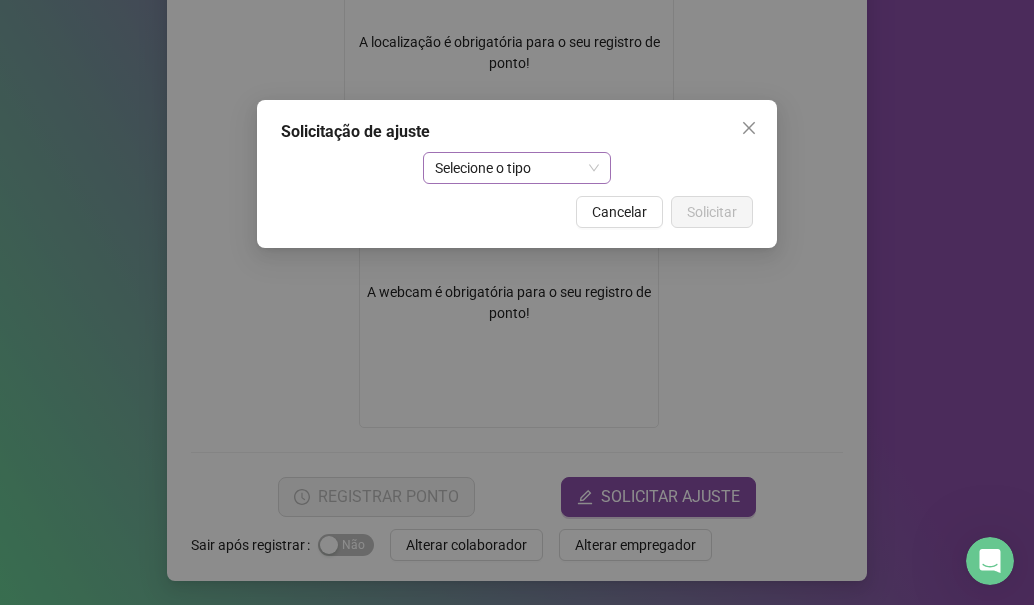 click on "Selecione o tipo" at bounding box center (517, 168) 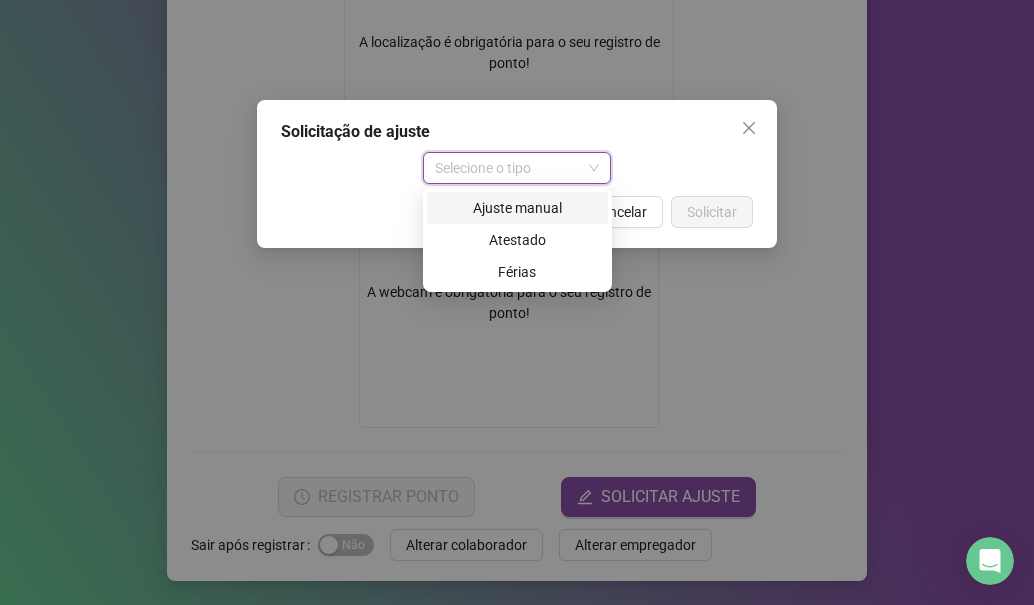click on "Ajuste manual" at bounding box center (517, 208) 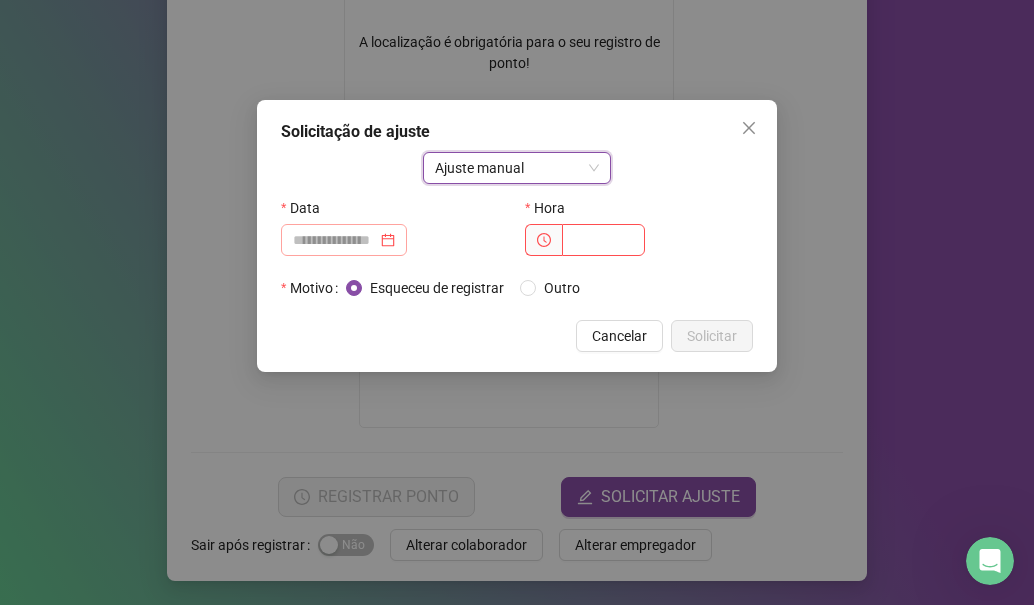 click at bounding box center [344, 240] 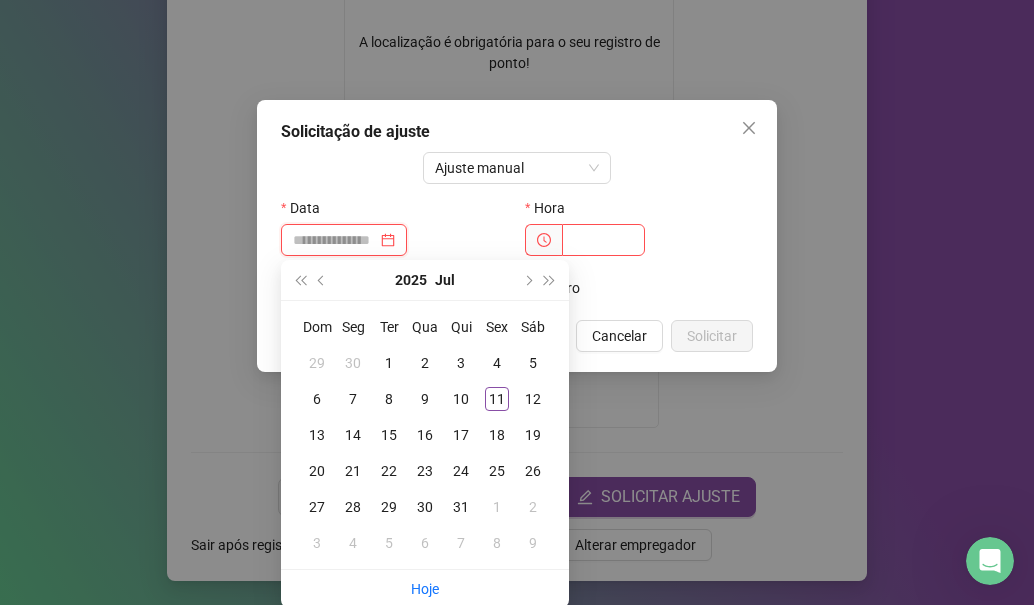 click at bounding box center (335, 240) 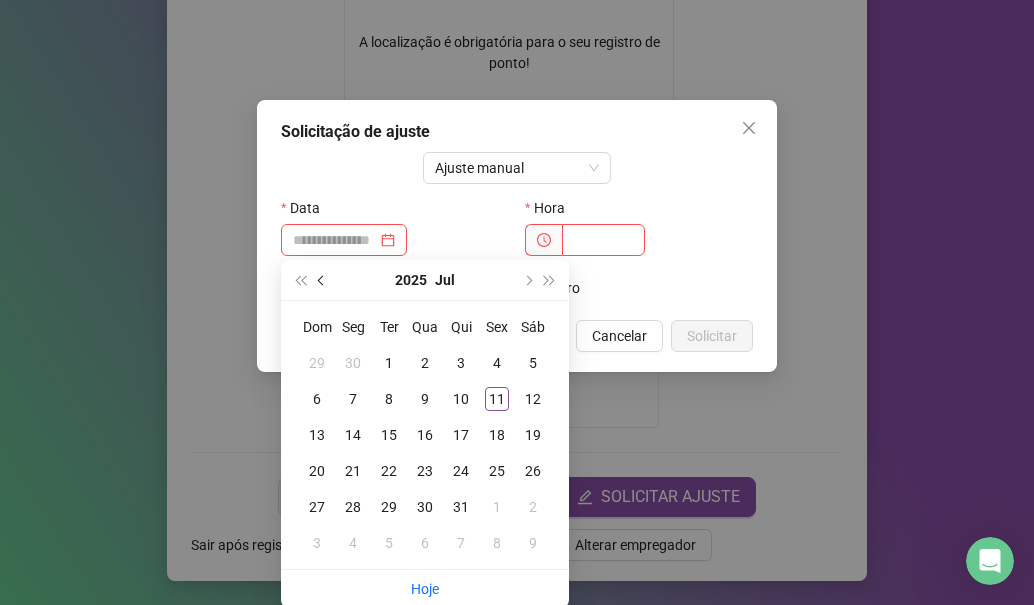 click at bounding box center [323, 280] 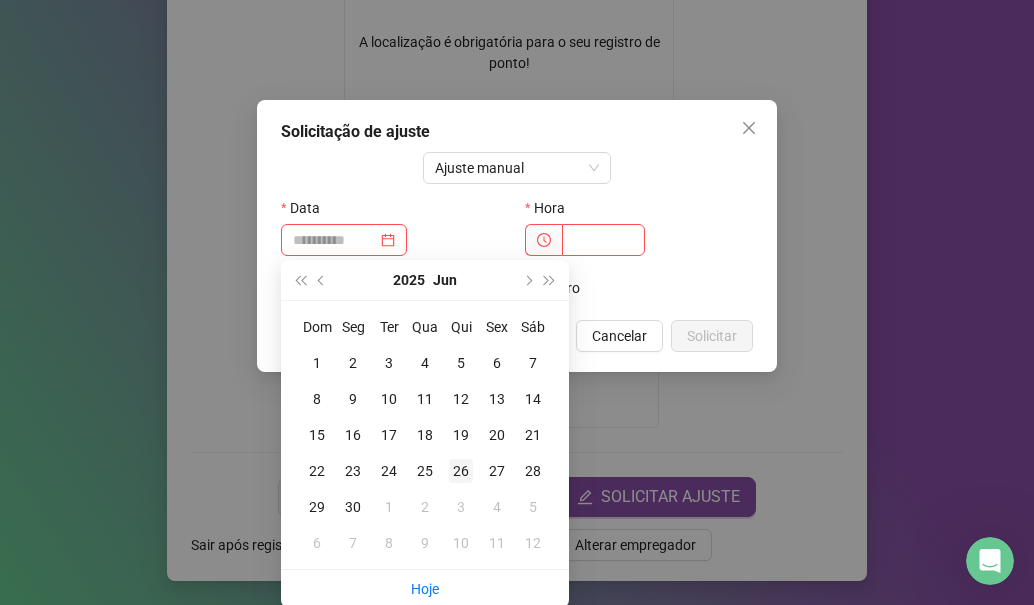 type on "**********" 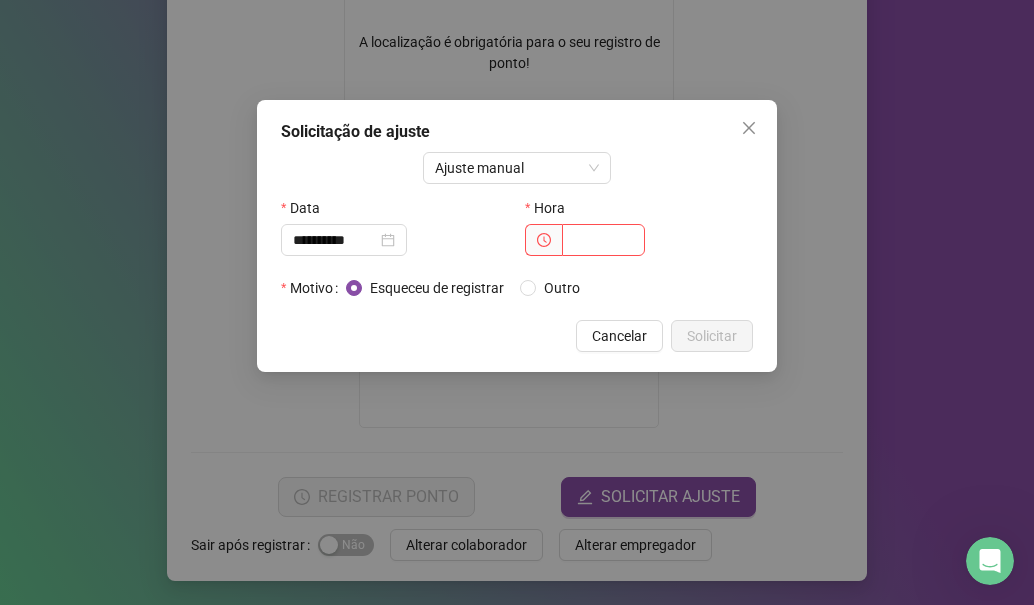 click on "Hora" at bounding box center (639, 232) 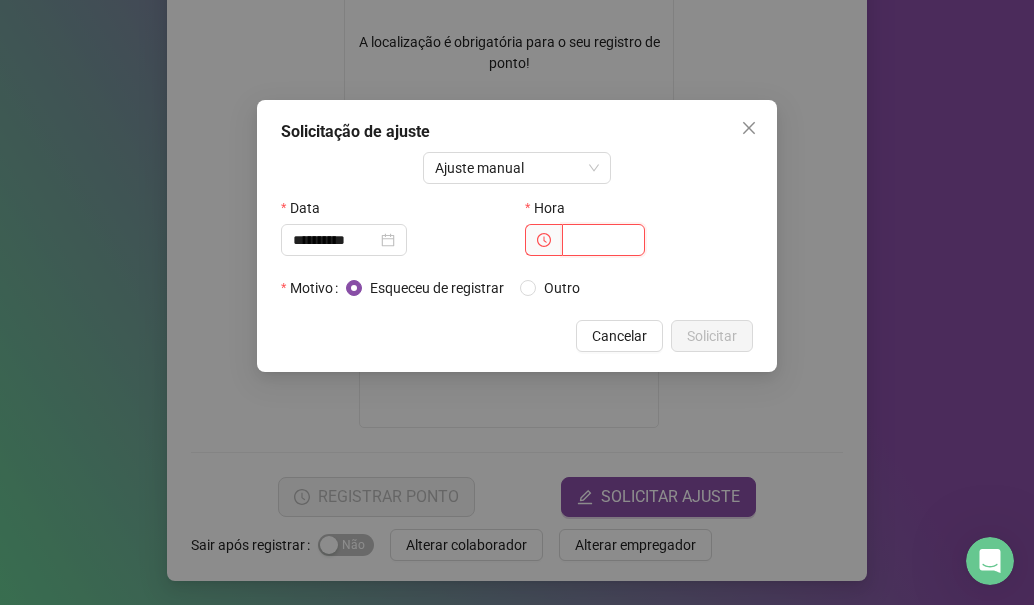 click at bounding box center [603, 240] 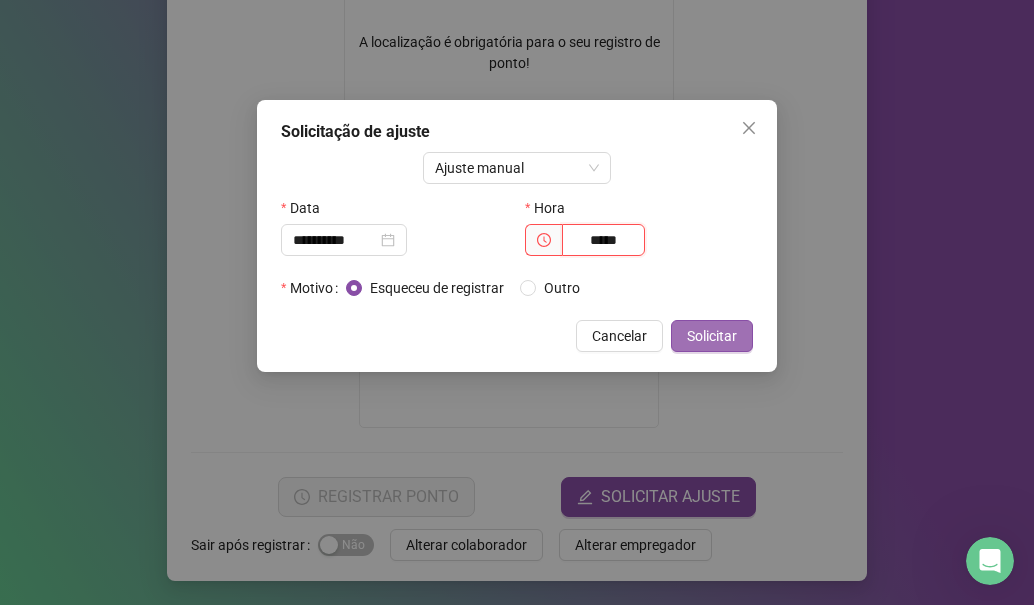 type on "*****" 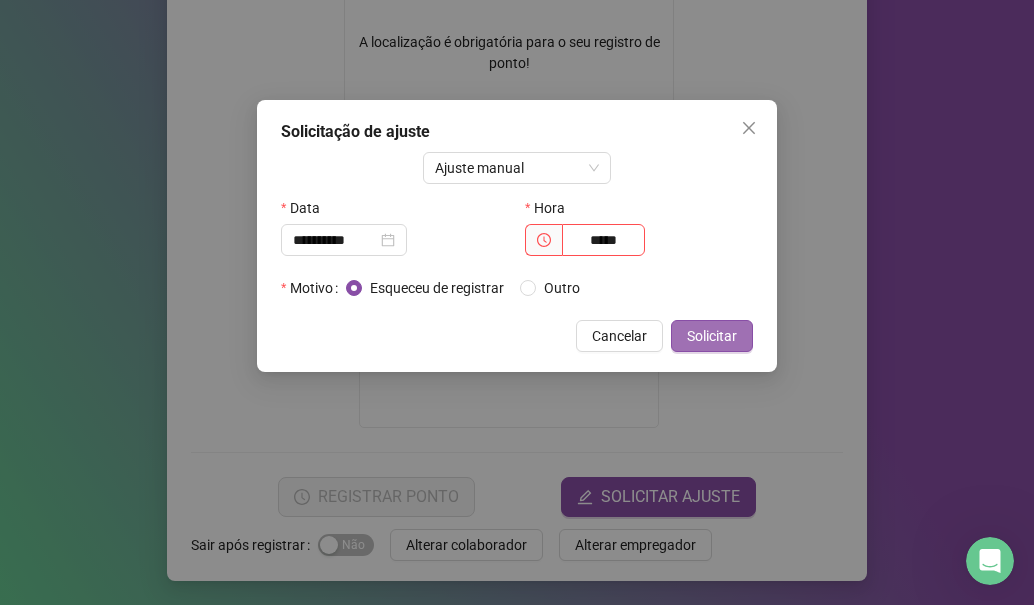 click on "Solicitar" at bounding box center (712, 336) 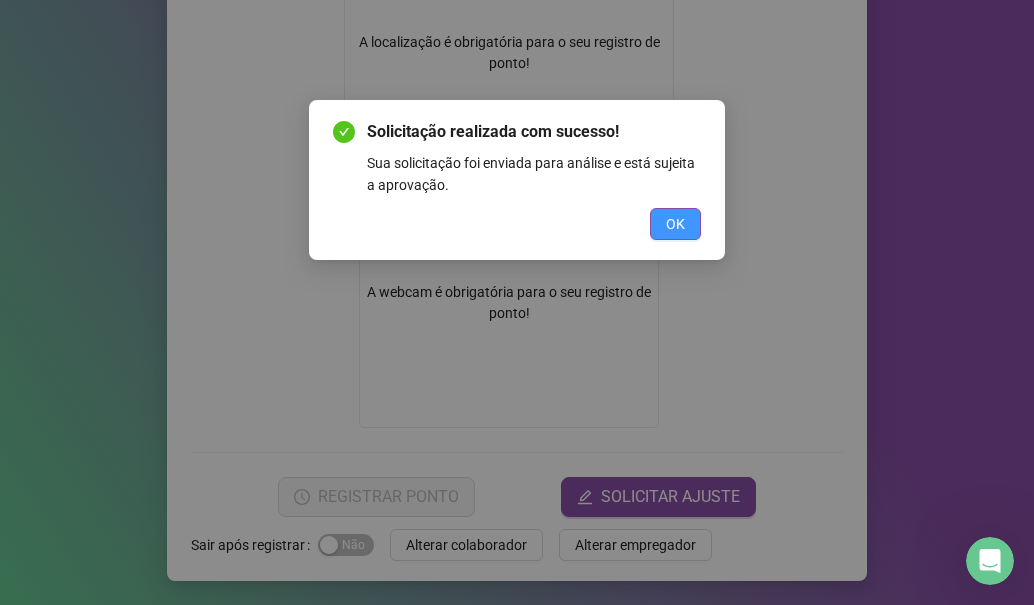 click on "OK" at bounding box center (675, 224) 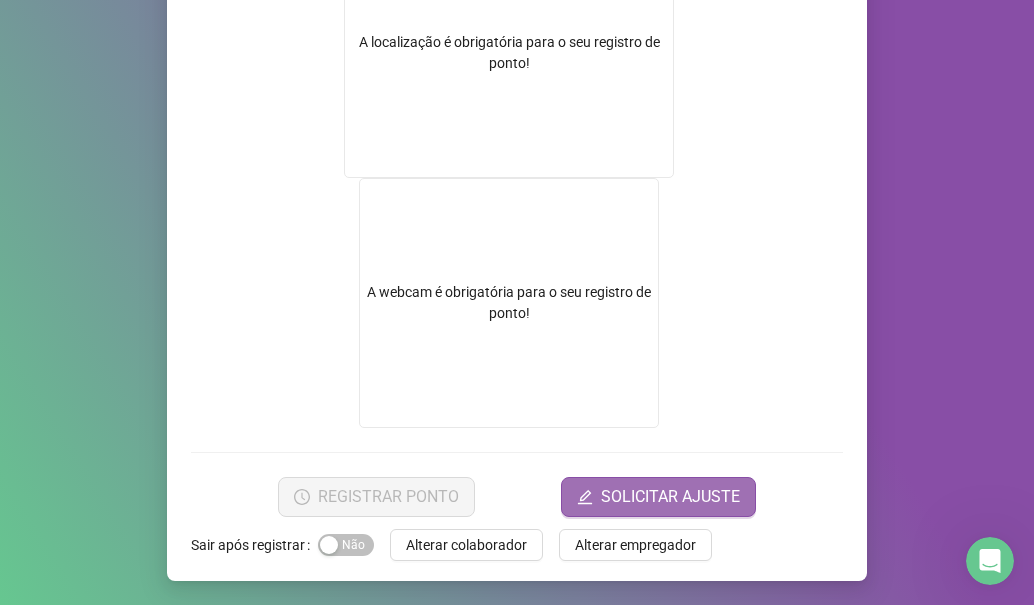 click on "SOLICITAR AJUSTE" at bounding box center (658, 497) 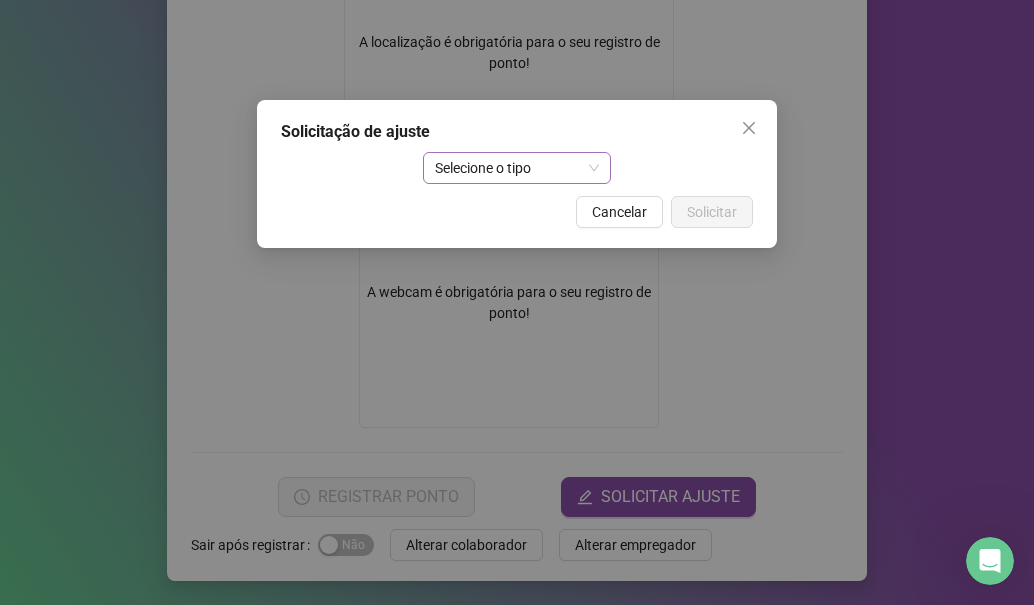click on "Selecione o tipo" at bounding box center (517, 168) 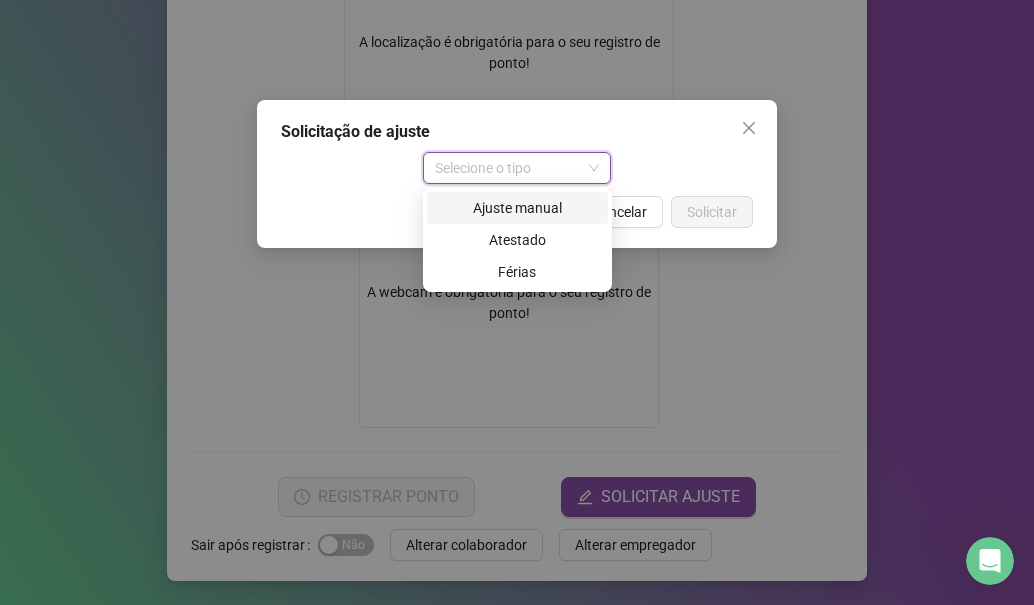 click on "Ajuste manual" at bounding box center [517, 208] 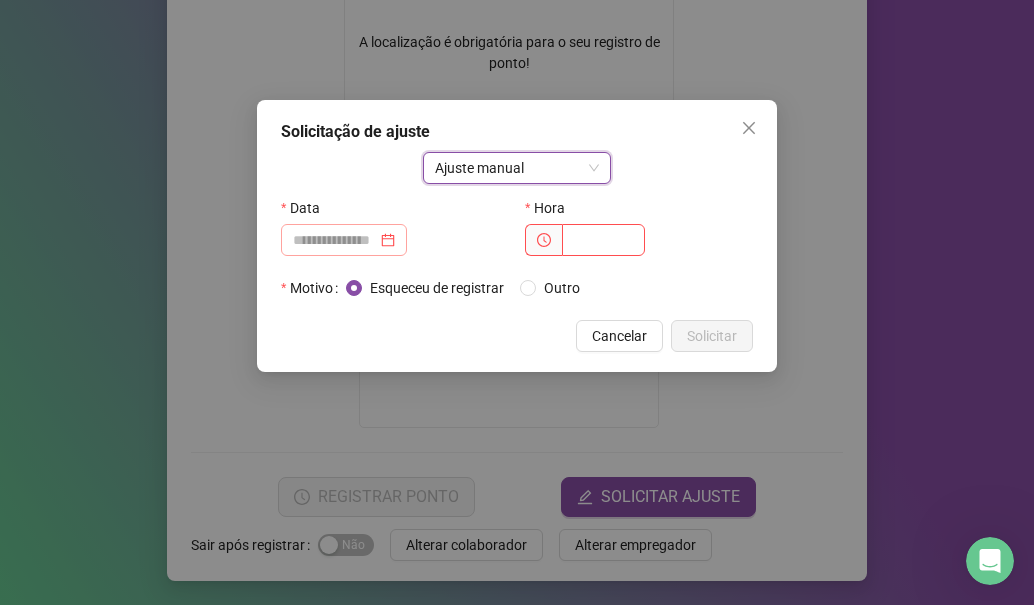 click at bounding box center [344, 240] 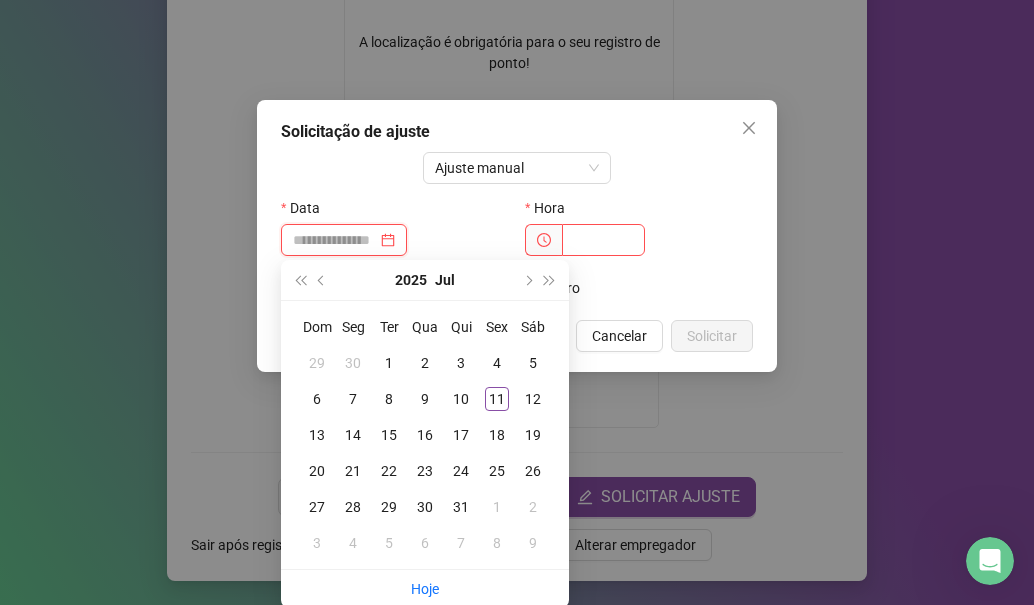 click at bounding box center [335, 240] 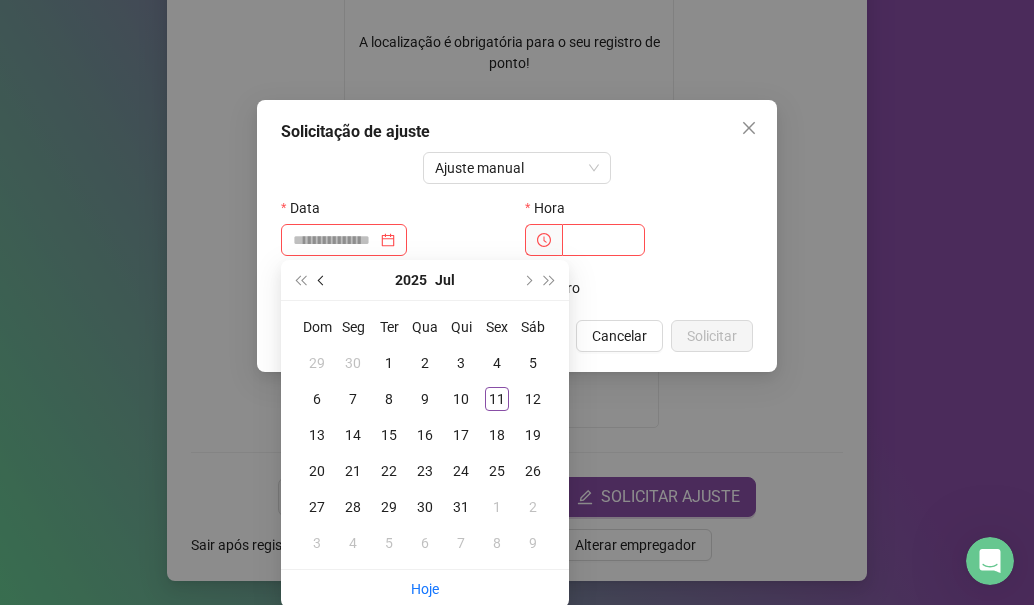 click at bounding box center (322, 280) 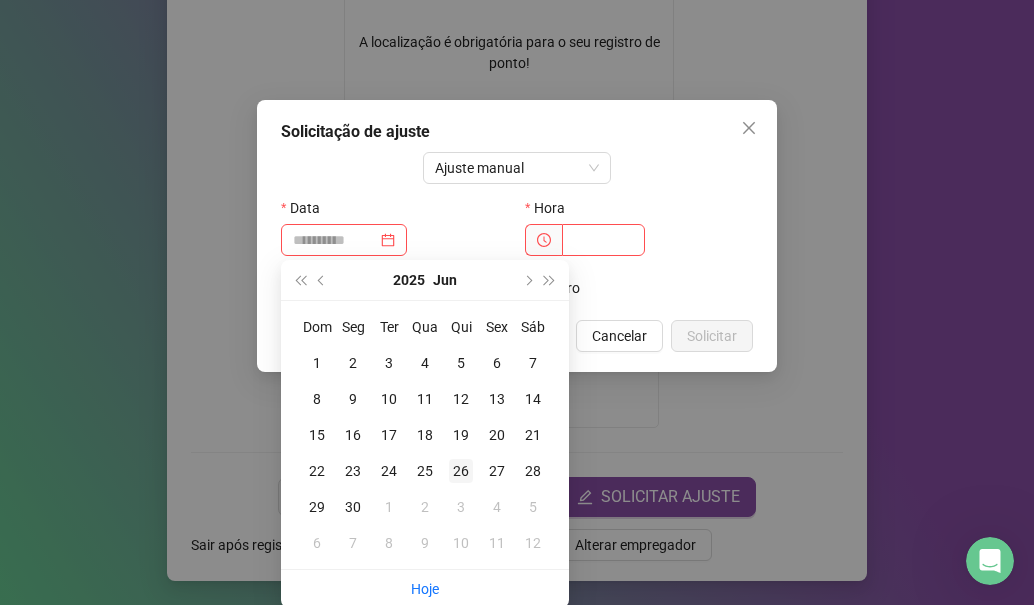 type on "**********" 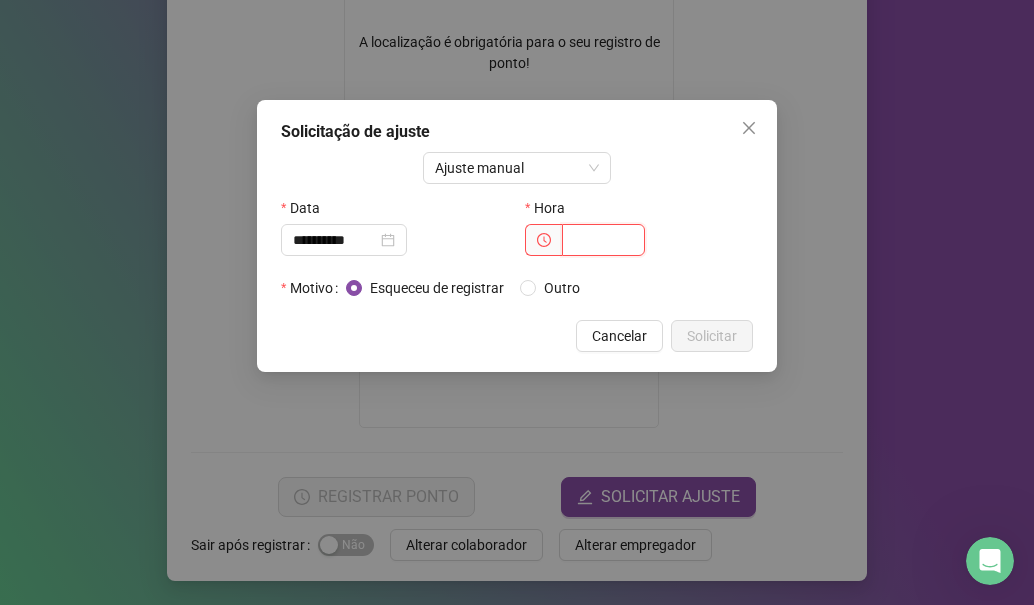 click at bounding box center [603, 240] 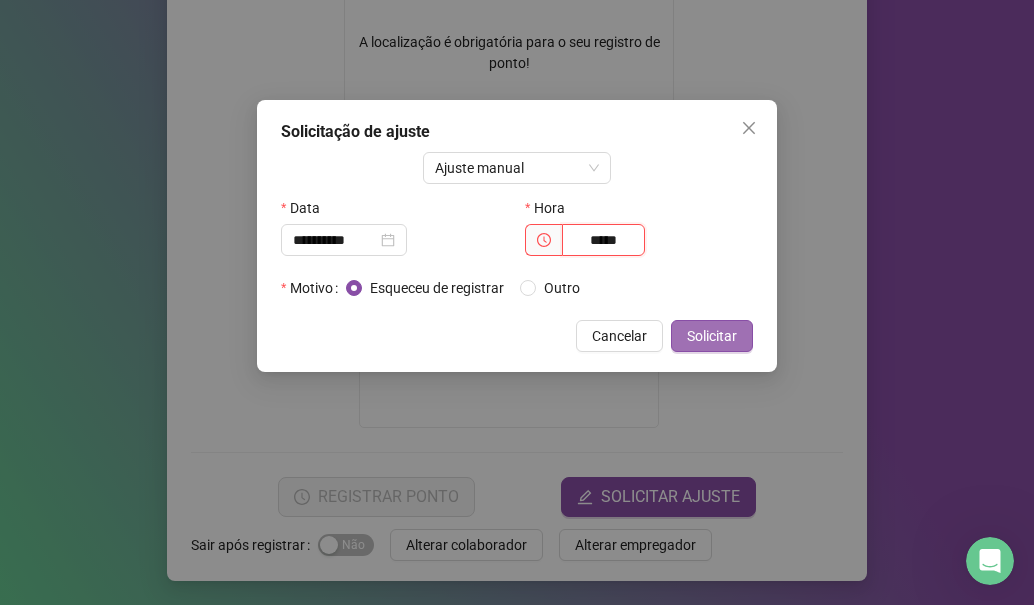 type on "*****" 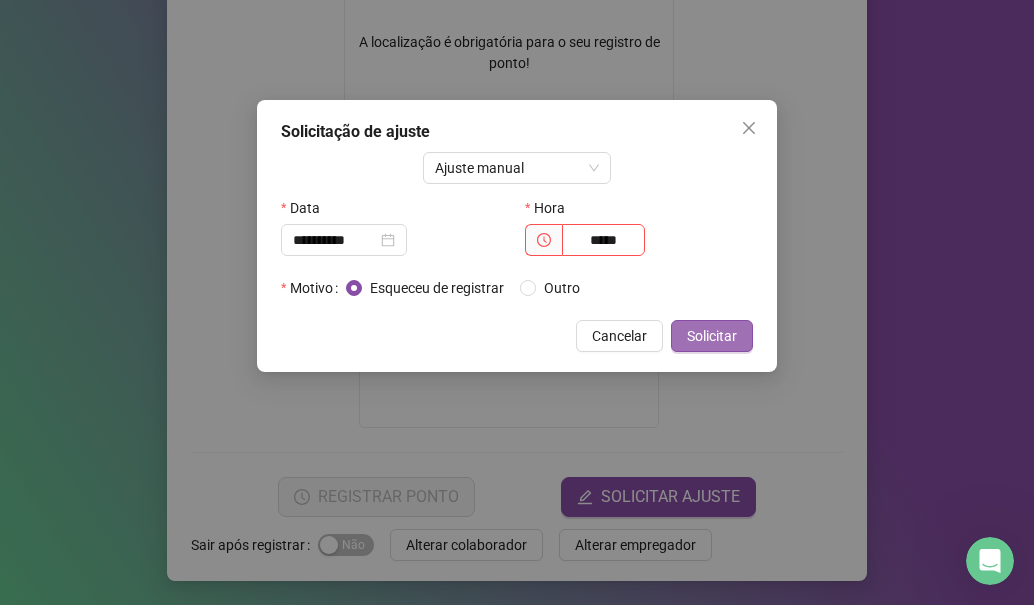 click on "Solicitar" at bounding box center (712, 336) 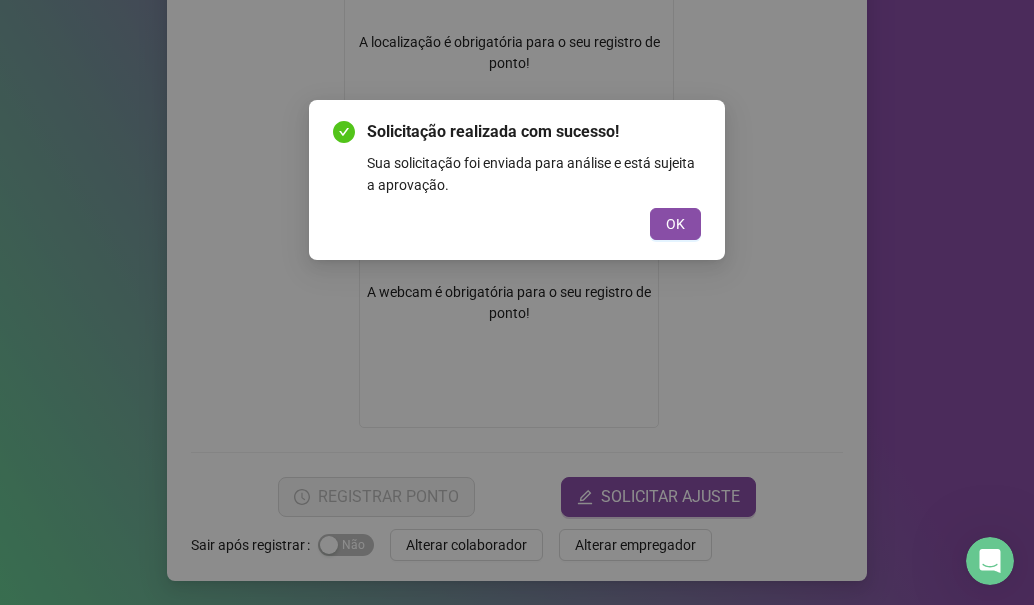click on "OK" at bounding box center (675, 224) 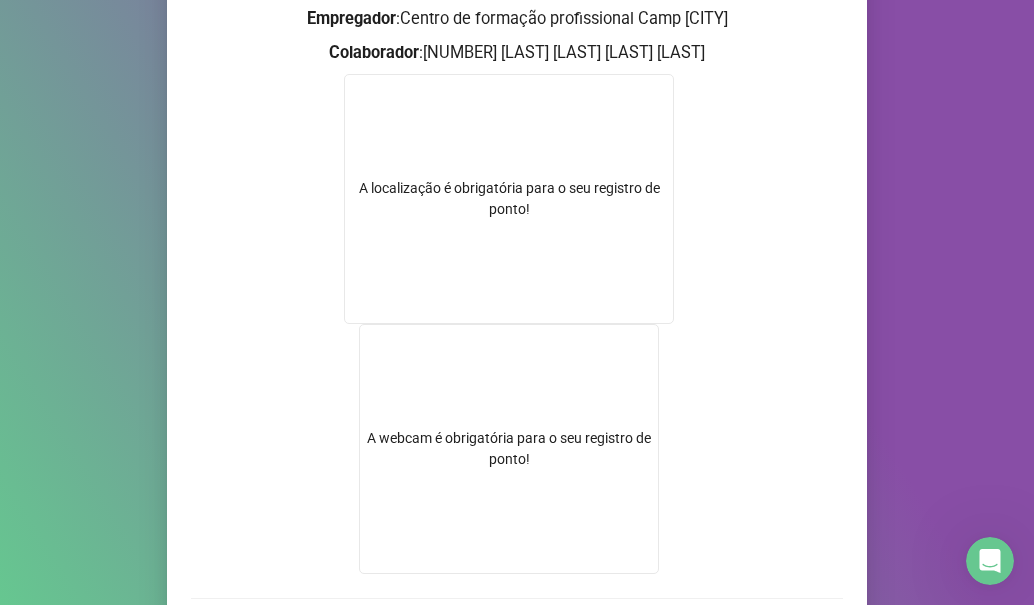 scroll, scrollTop: 98, scrollLeft: 0, axis: vertical 